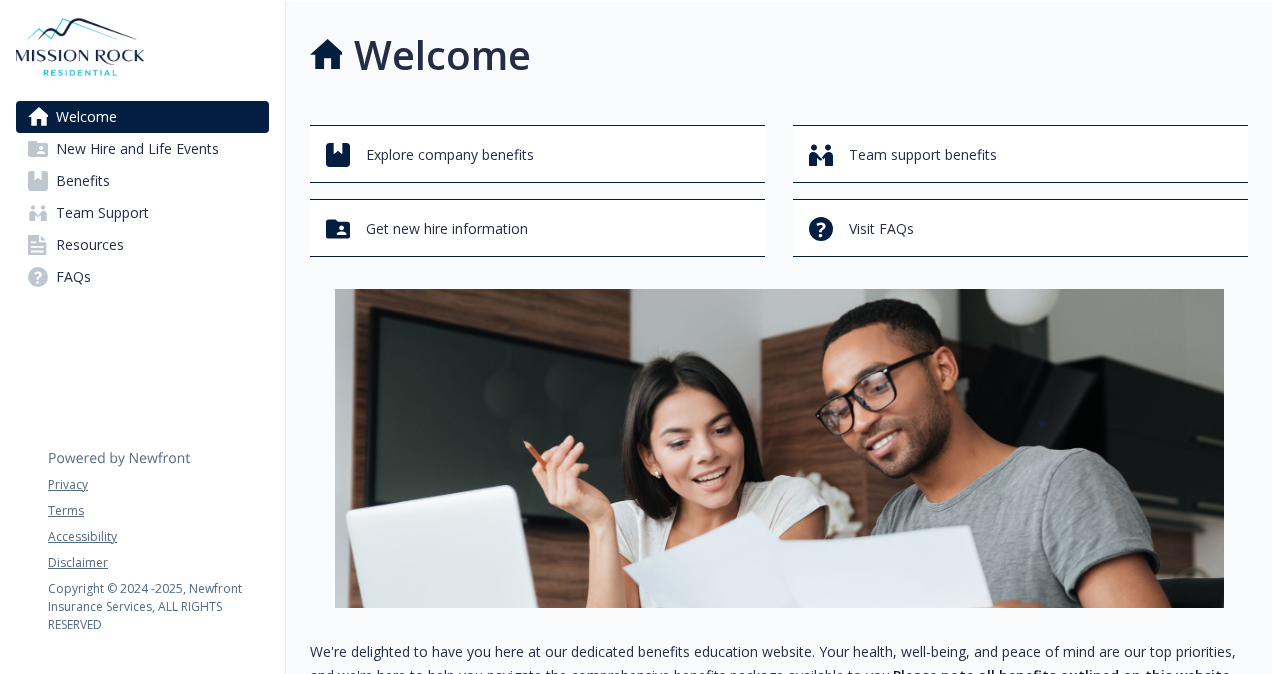 scroll, scrollTop: 0, scrollLeft: 0, axis: both 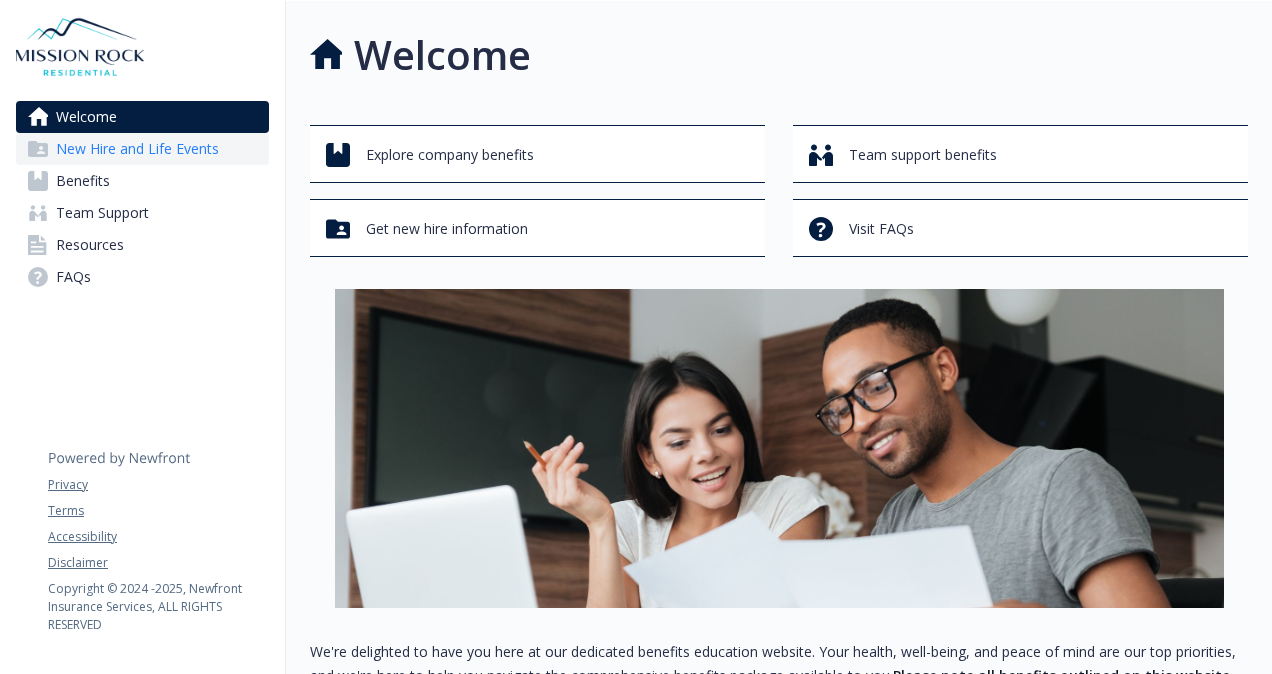 click on "New Hire and Life Events" at bounding box center (137, 149) 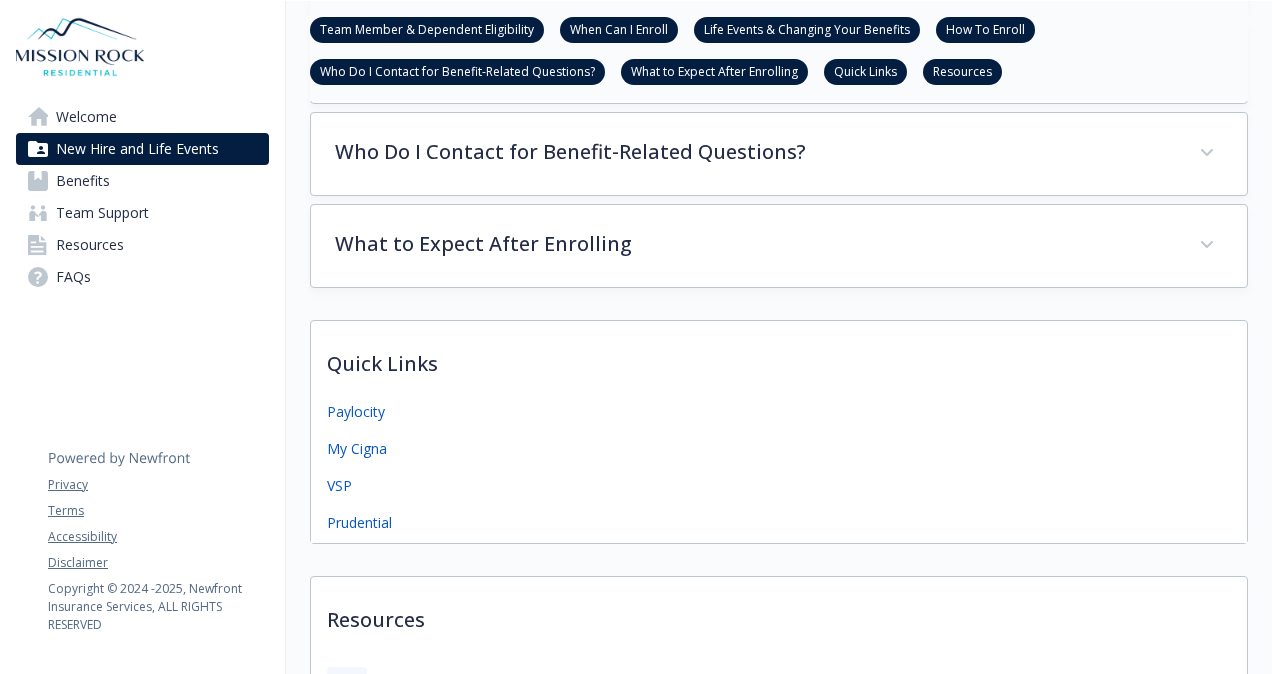 scroll, scrollTop: 700, scrollLeft: 0, axis: vertical 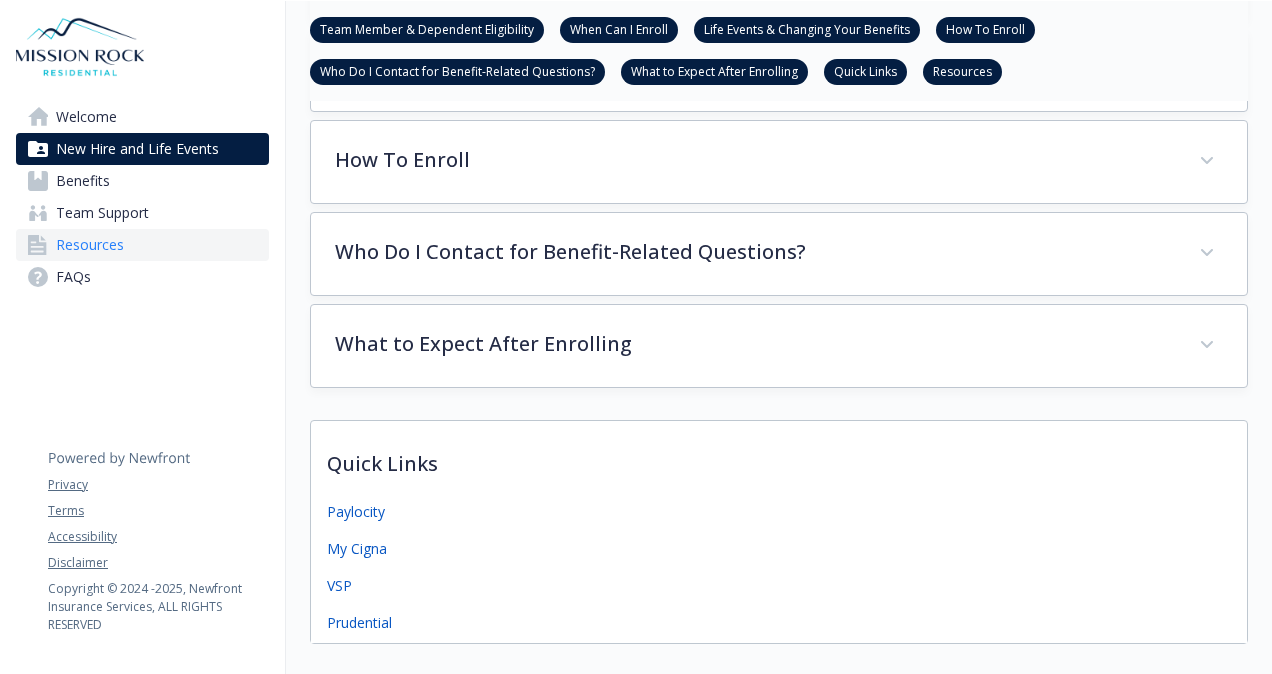 click on "Resources" at bounding box center (90, 245) 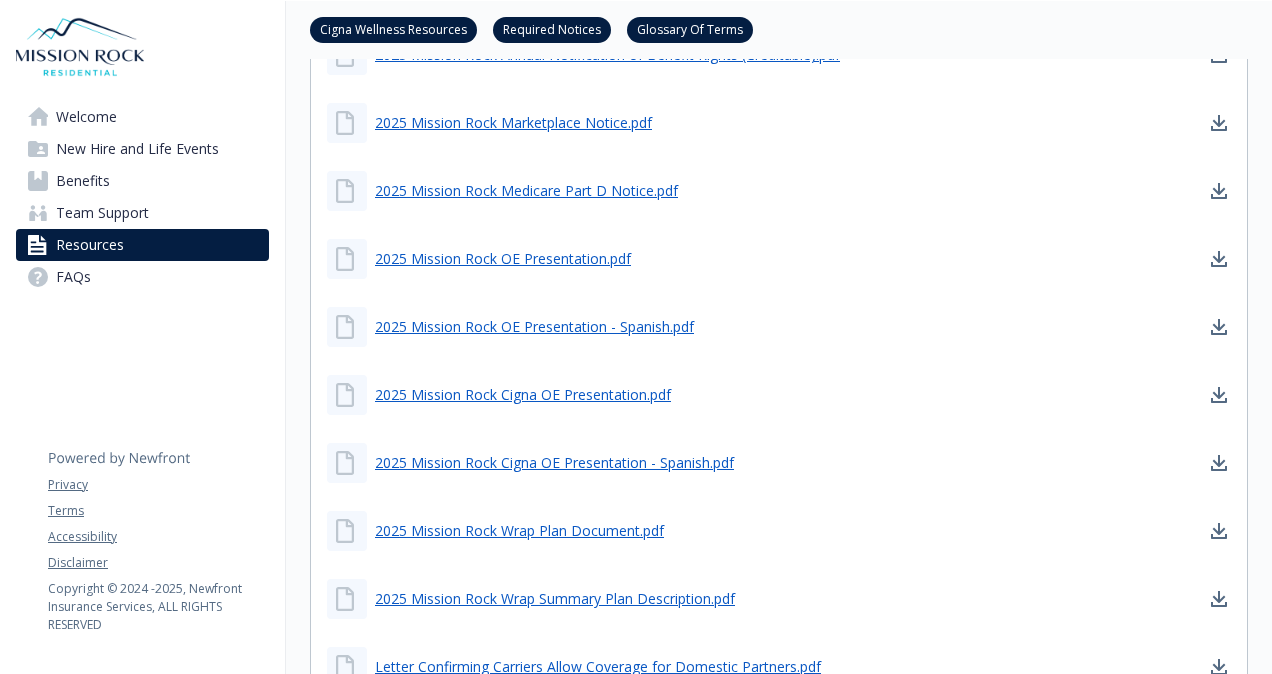 scroll, scrollTop: 900, scrollLeft: 0, axis: vertical 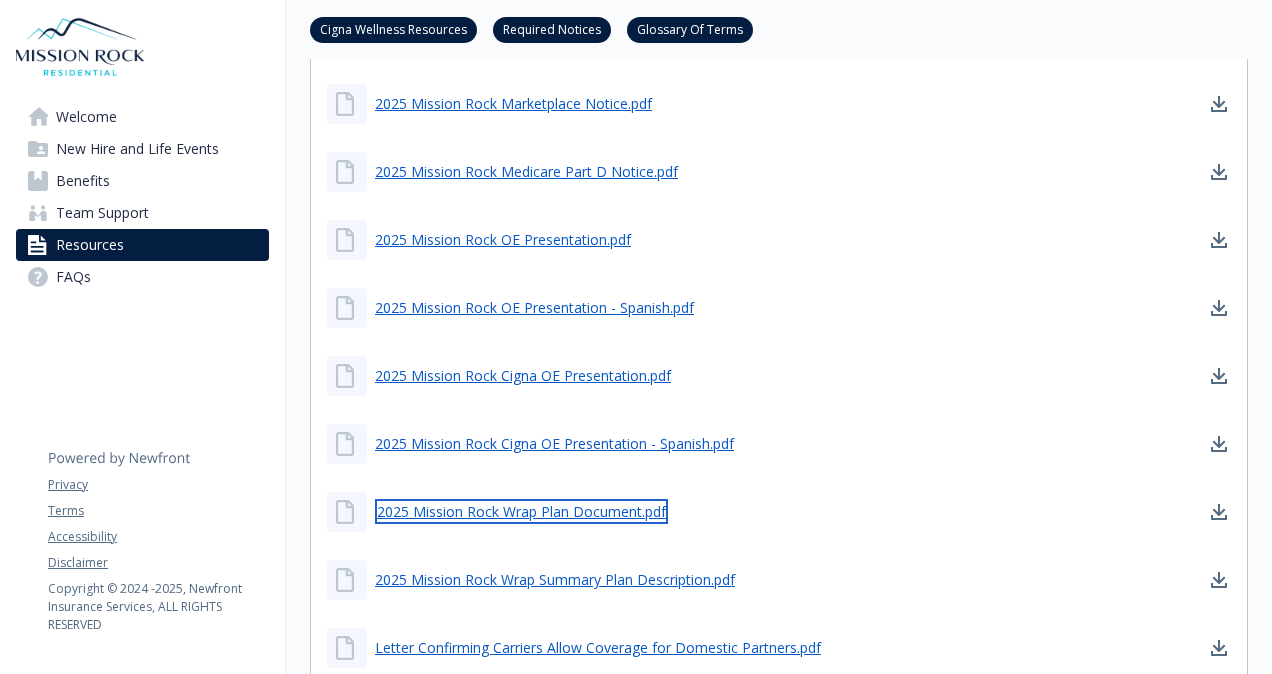 click on "2025 Mission Rock Wrap Plan Document.pdf" at bounding box center [521, 511] 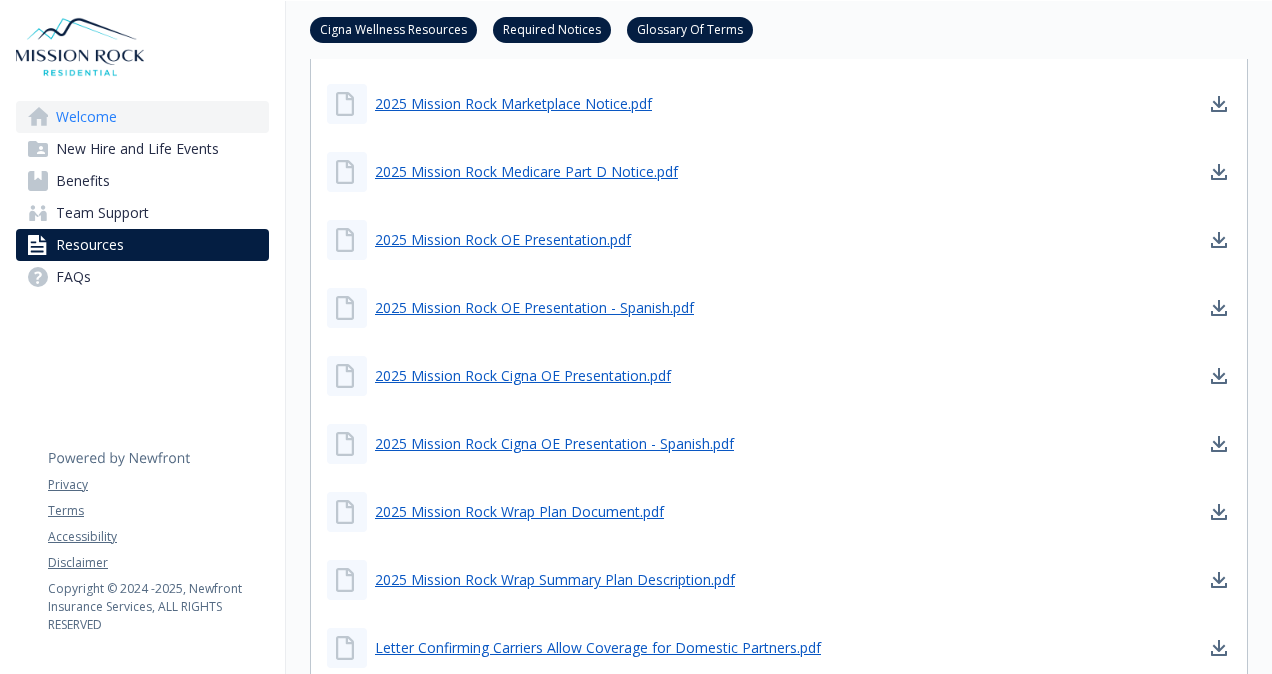 click on "Welcome" at bounding box center (86, 117) 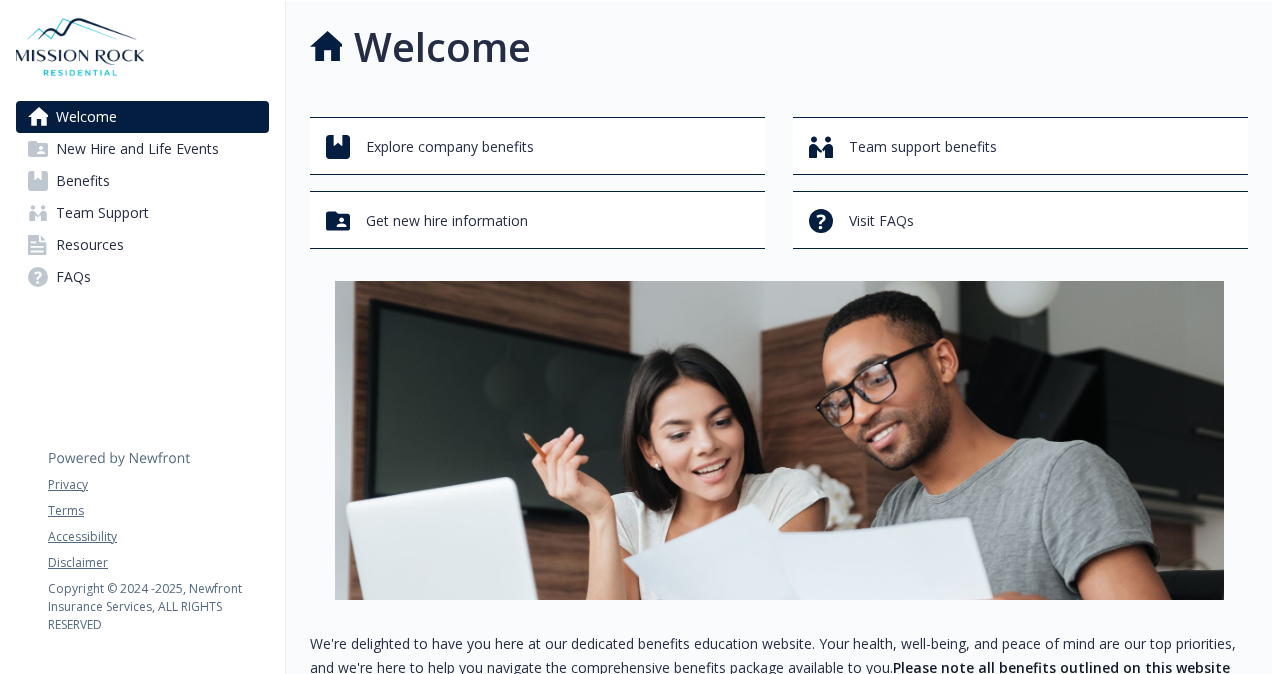 scroll, scrollTop: 0, scrollLeft: 0, axis: both 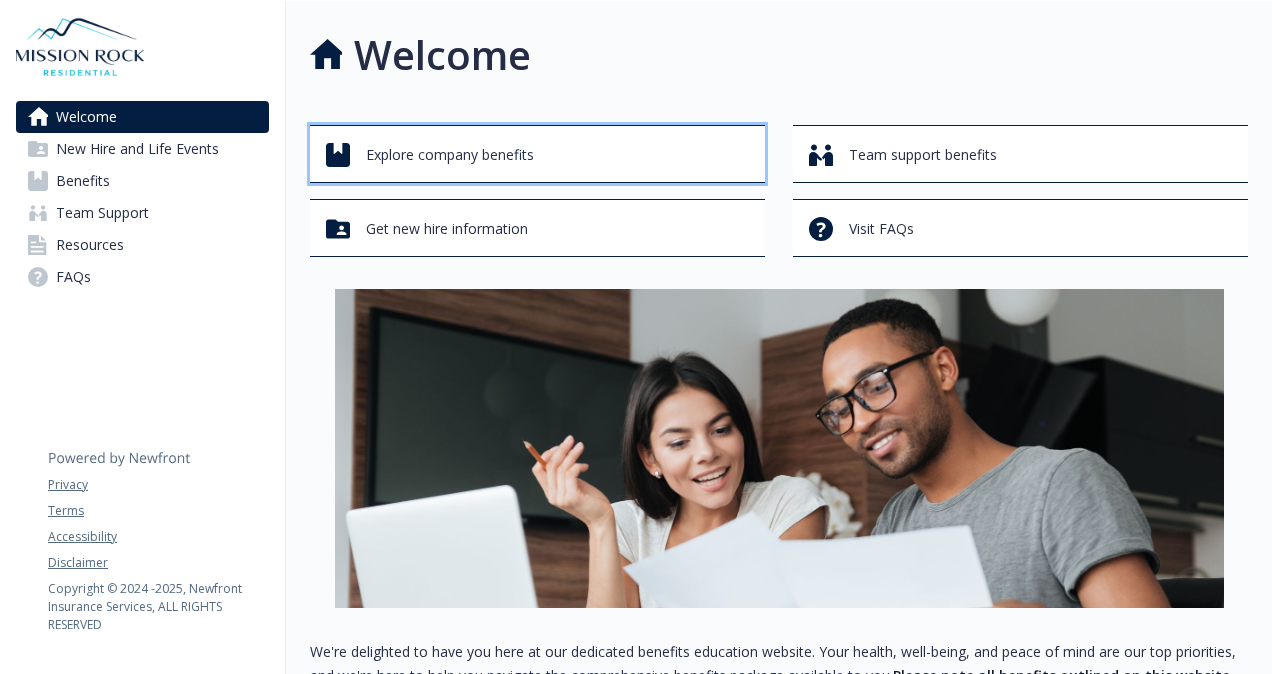 click on "Explore company benefits" at bounding box center (450, 155) 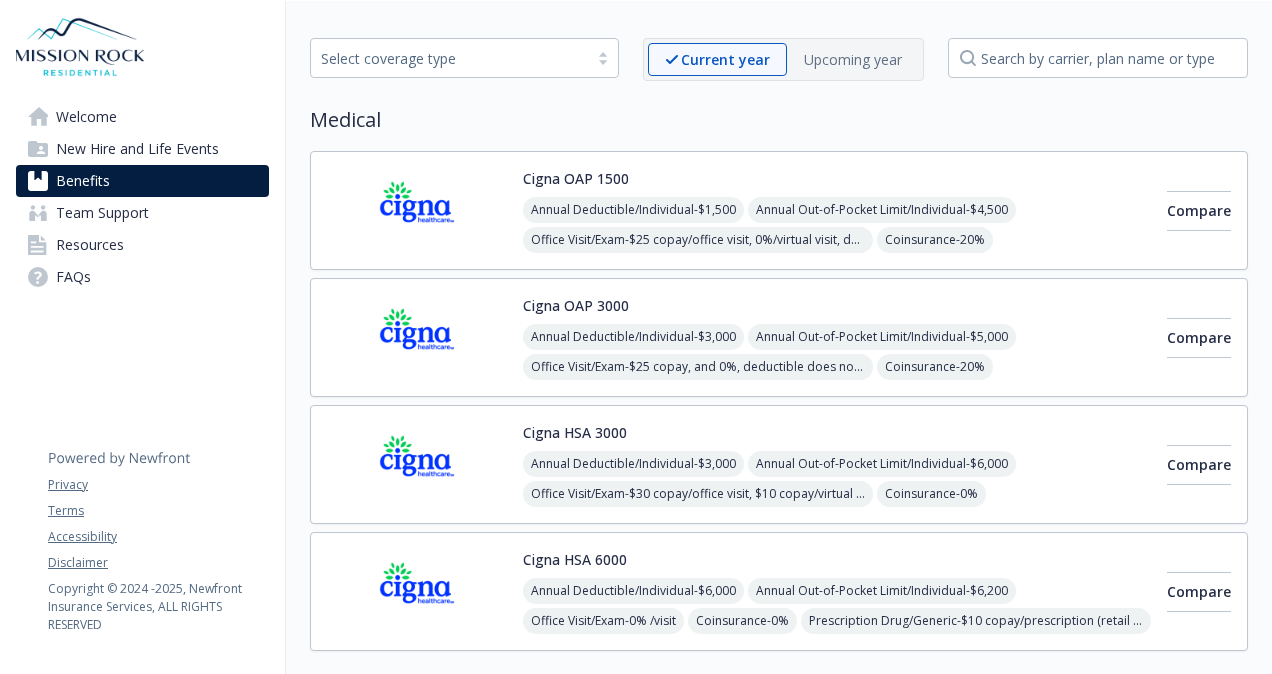 scroll, scrollTop: 100, scrollLeft: 0, axis: vertical 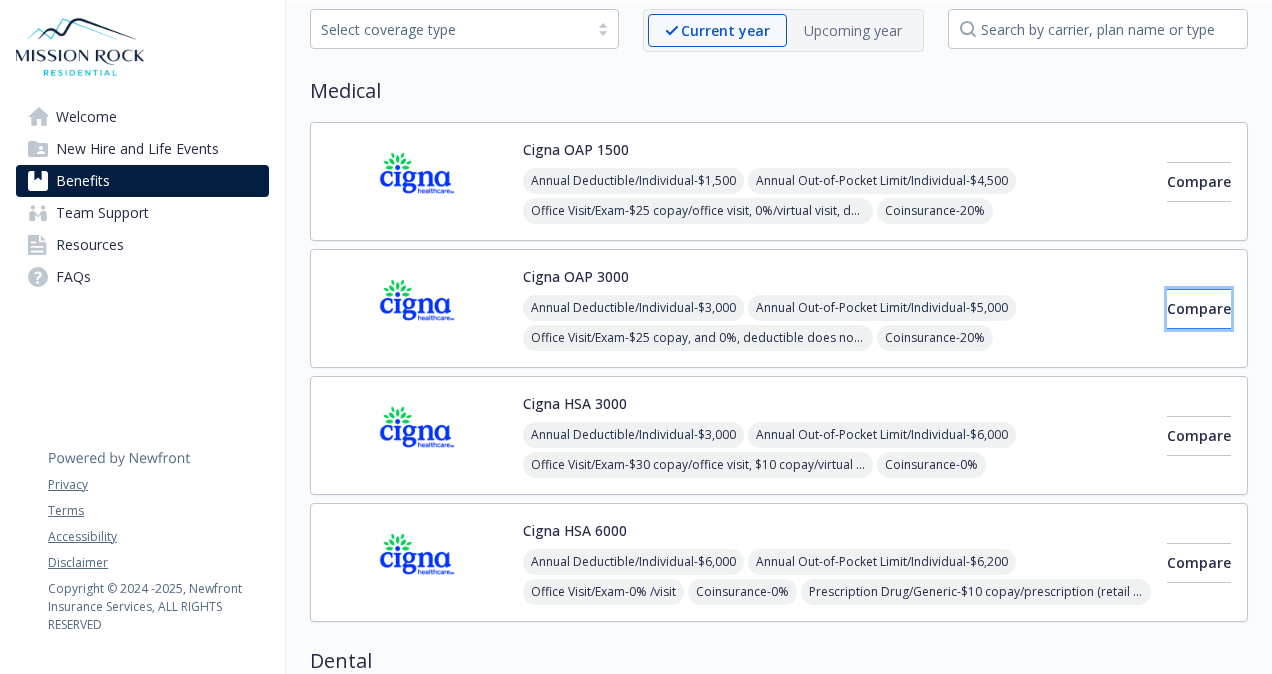 click on "Compare" at bounding box center [1199, 308] 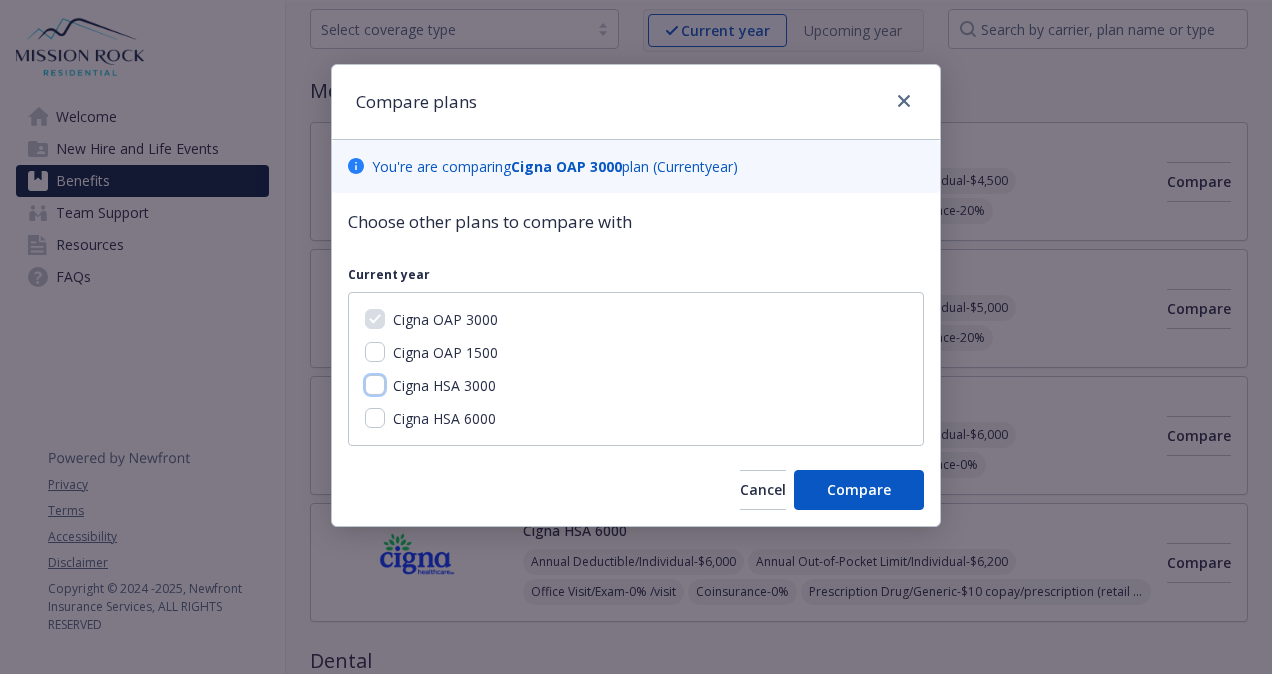 click on "Cigna HSA 3000" at bounding box center (375, 385) 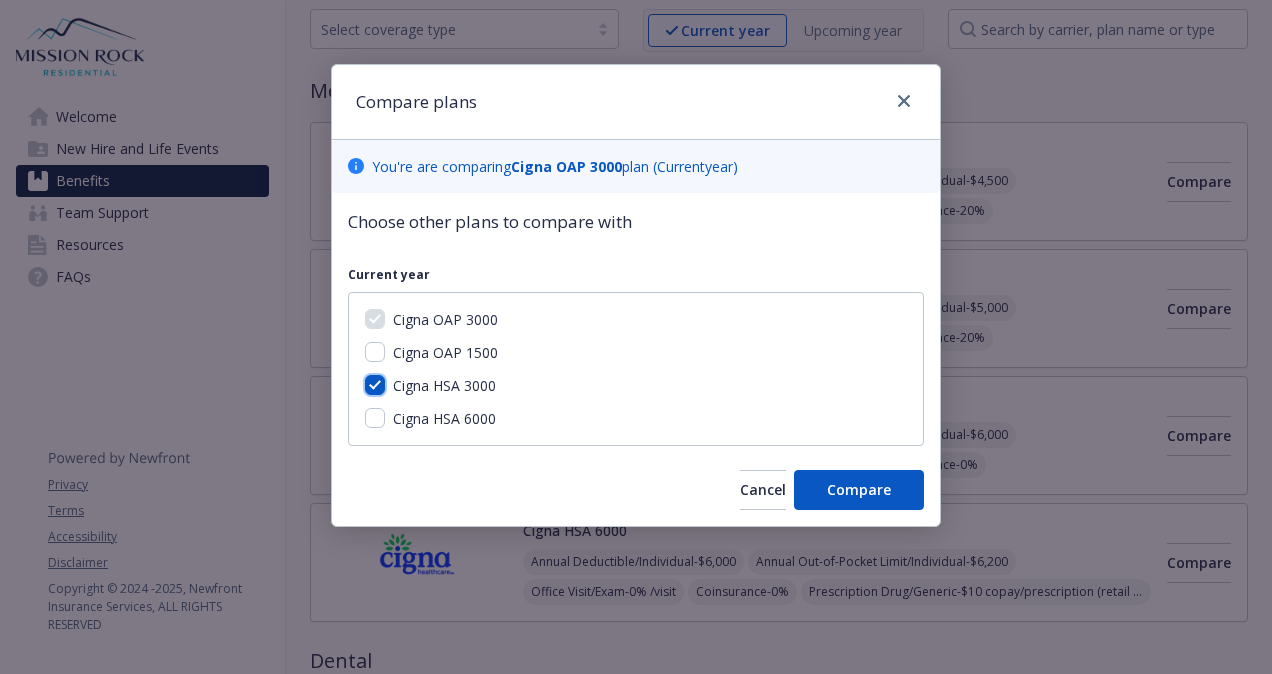 checkbox on "true" 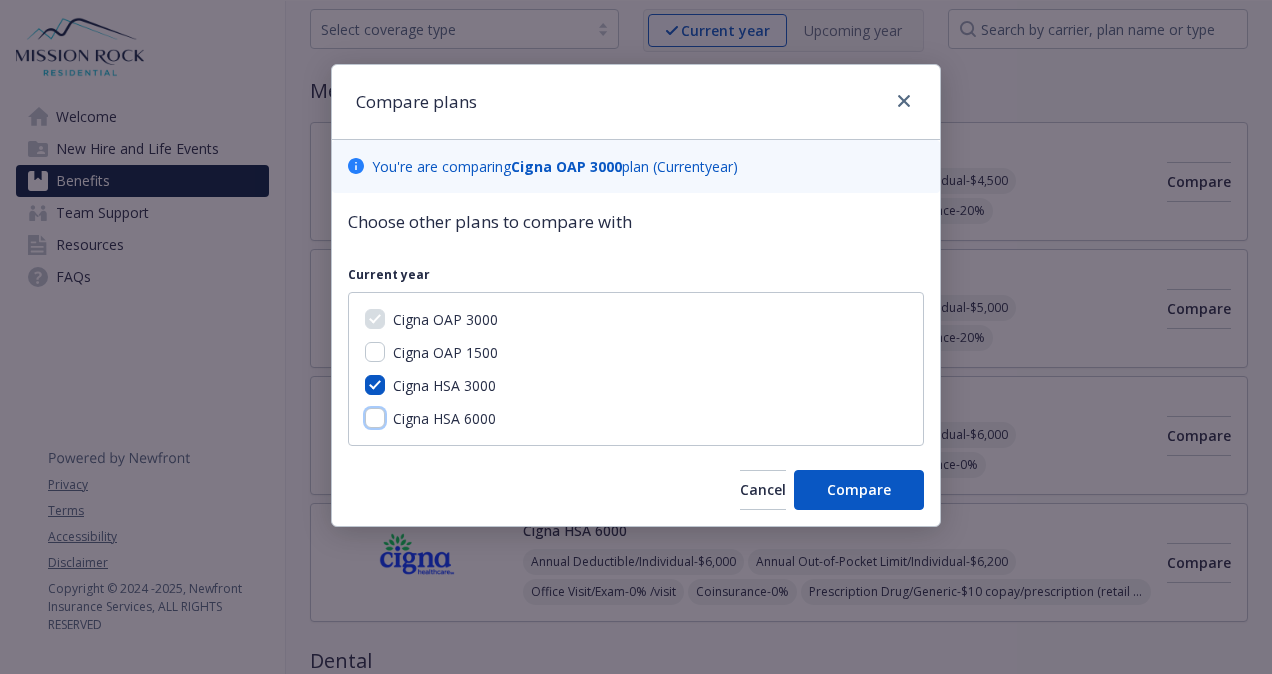 click on "Cigna HSA 6000" at bounding box center [375, 418] 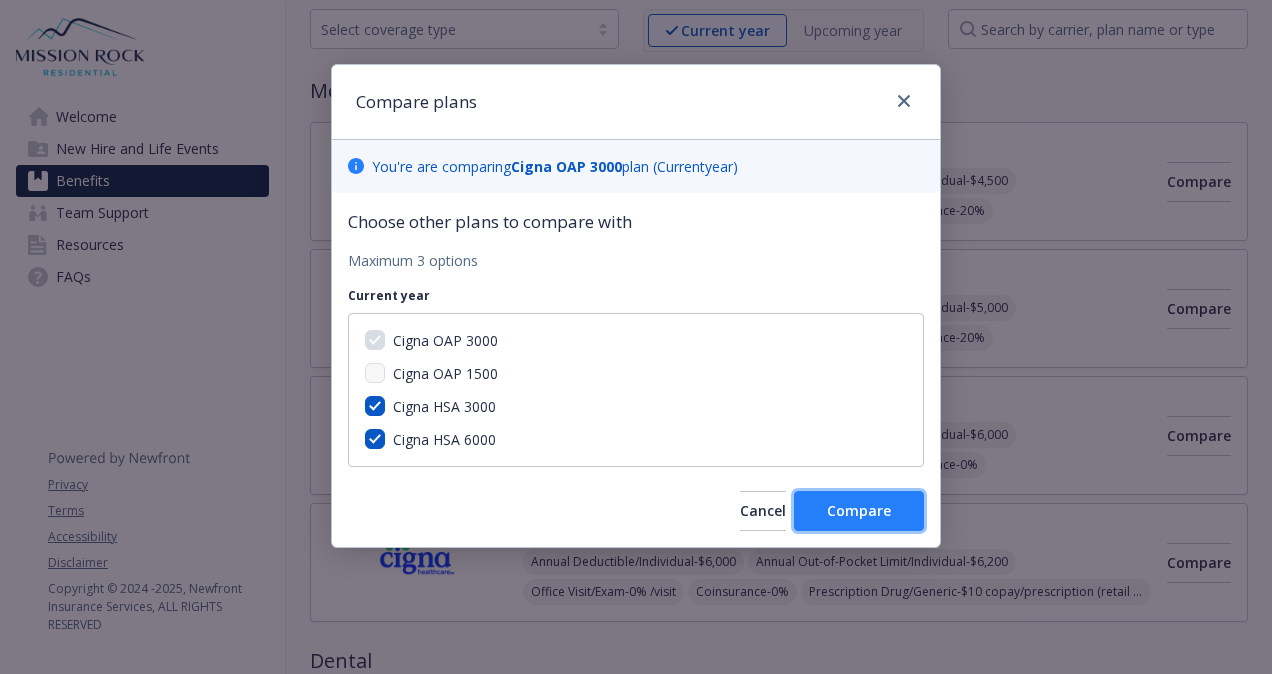 click on "Compare" at bounding box center (859, 511) 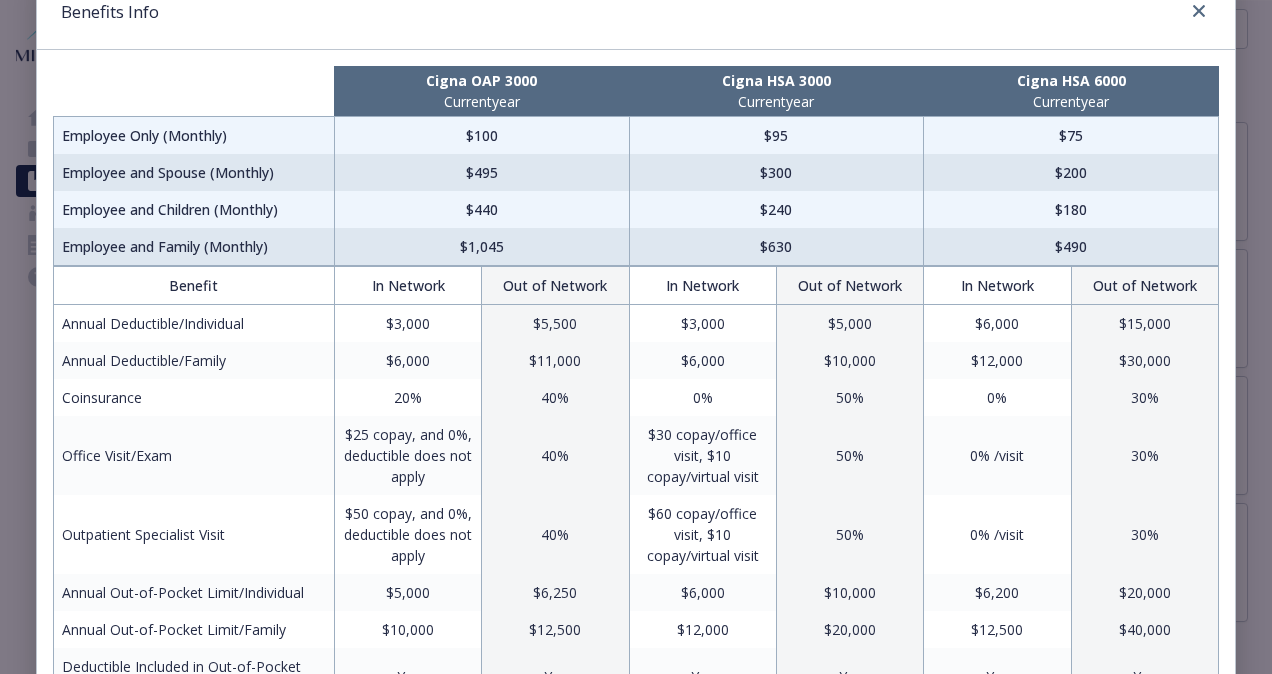 scroll, scrollTop: 0, scrollLeft: 0, axis: both 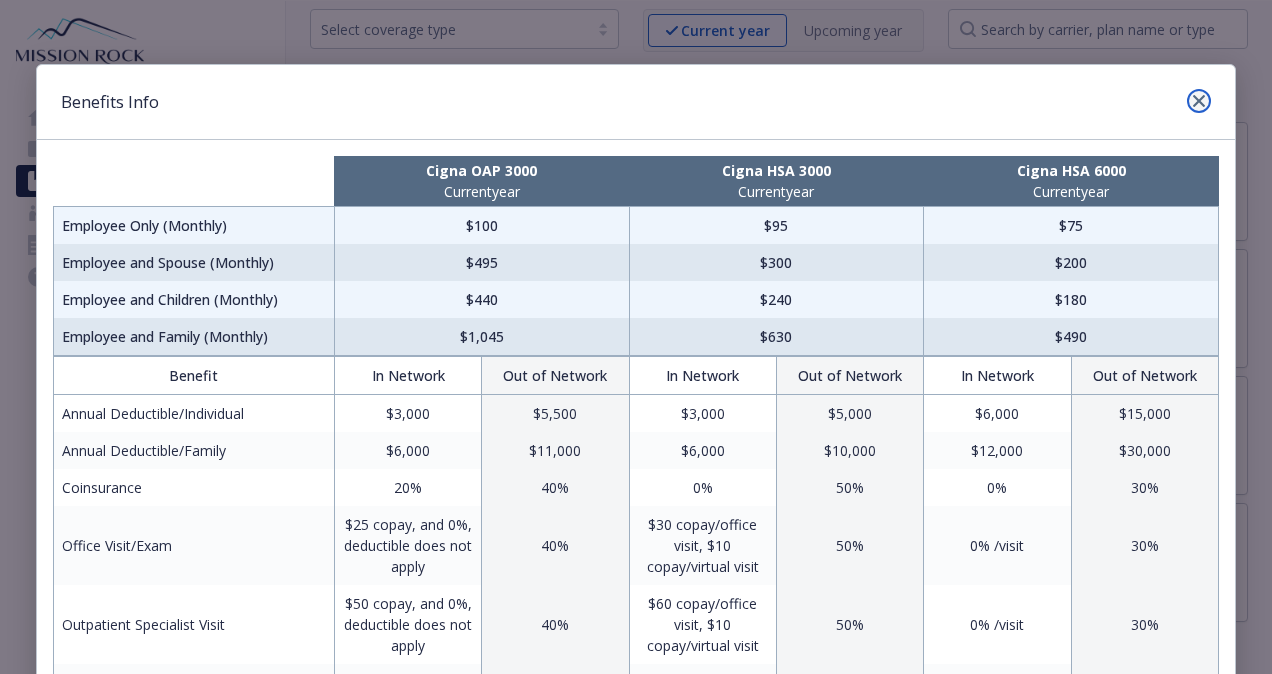 click 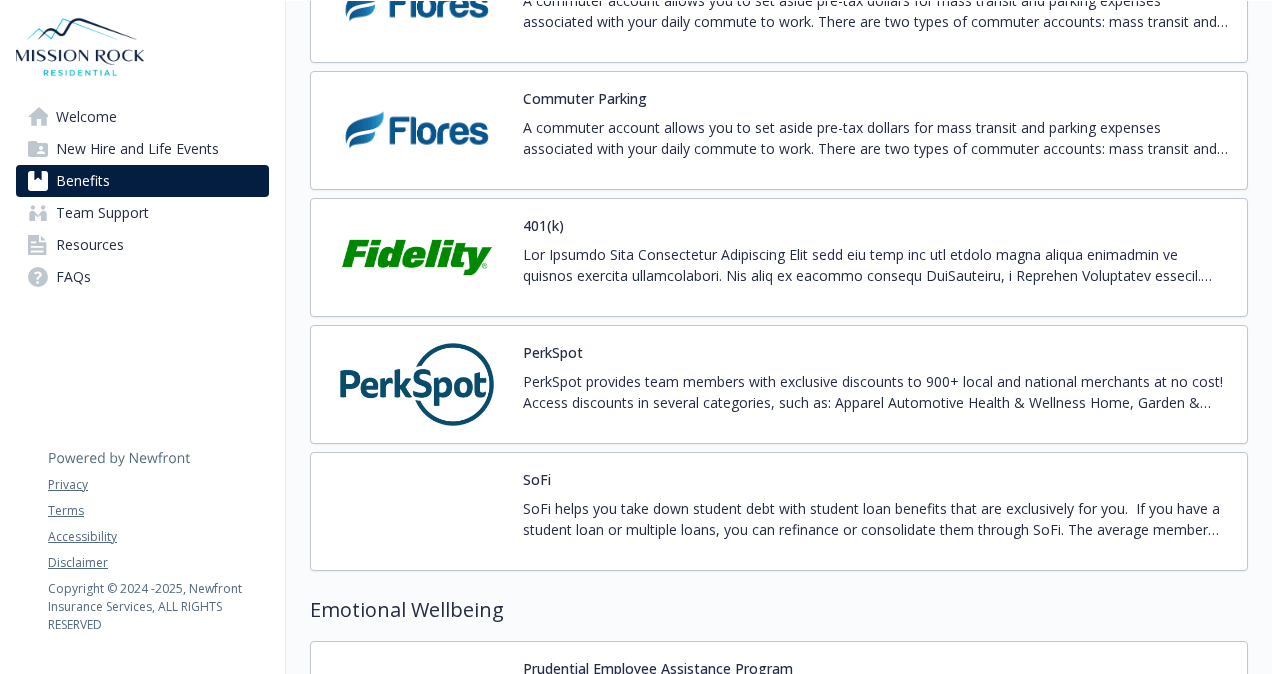 scroll, scrollTop: 3600, scrollLeft: 0, axis: vertical 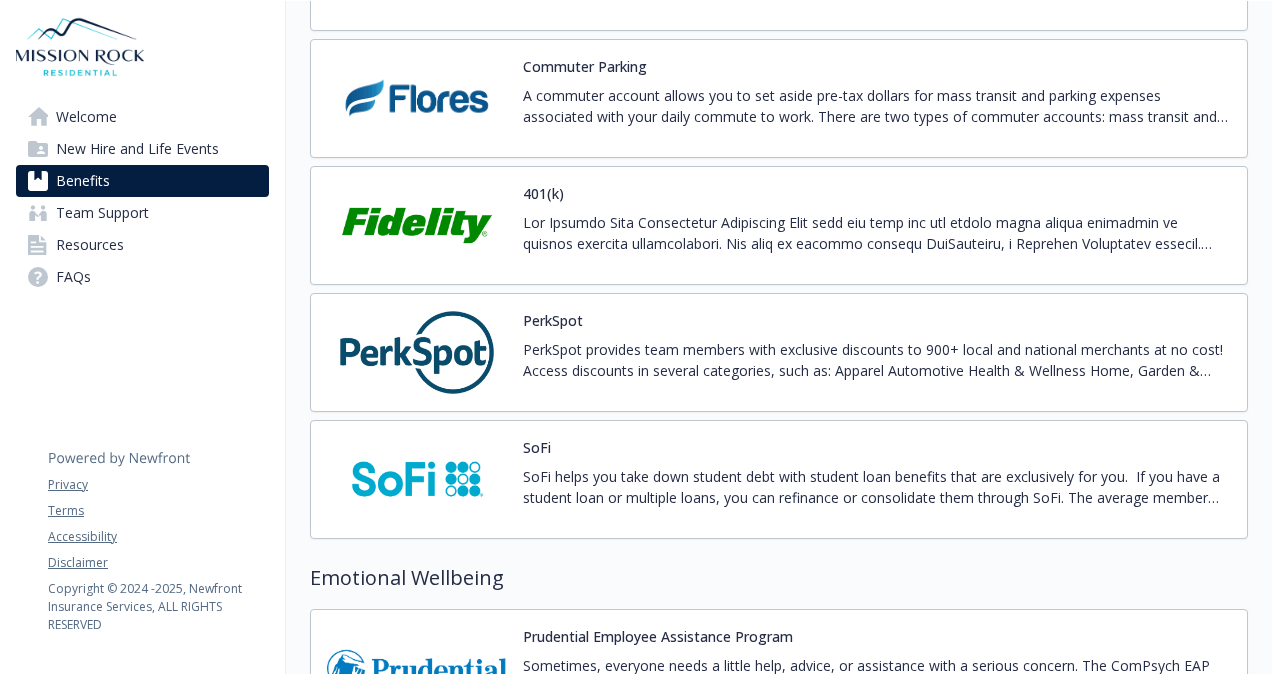 click on "PerkSpot" at bounding box center [553, 320] 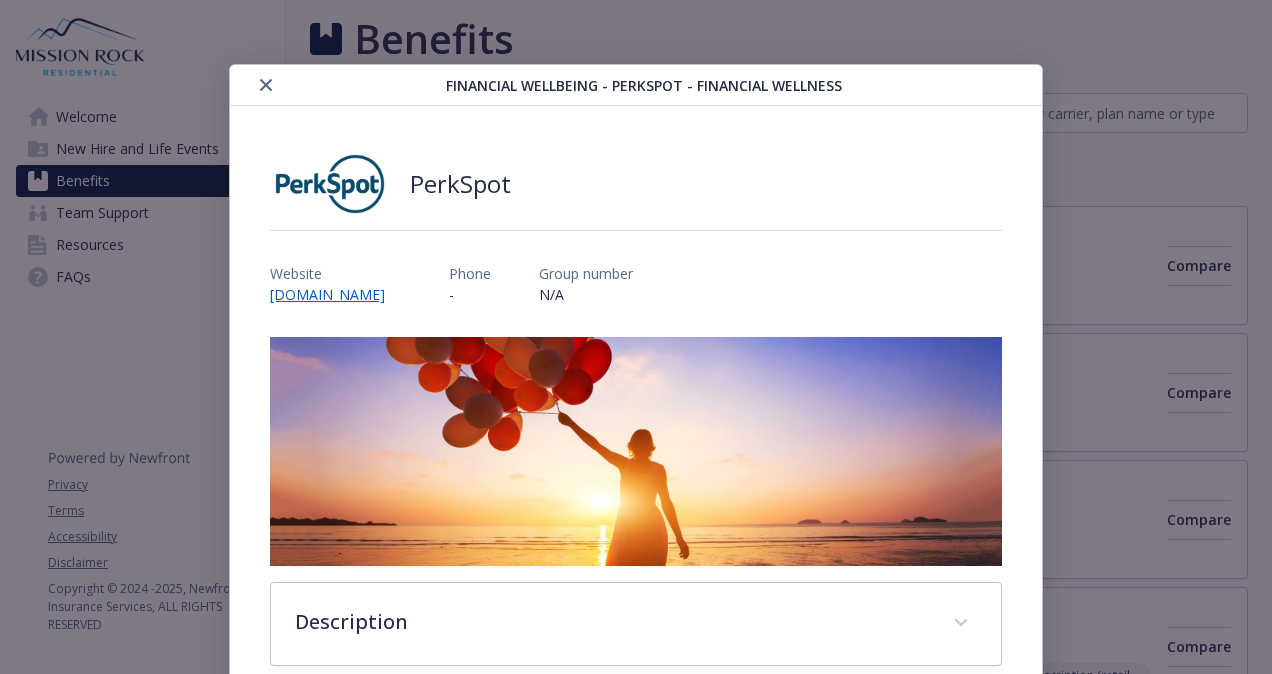 scroll, scrollTop: 3600, scrollLeft: 0, axis: vertical 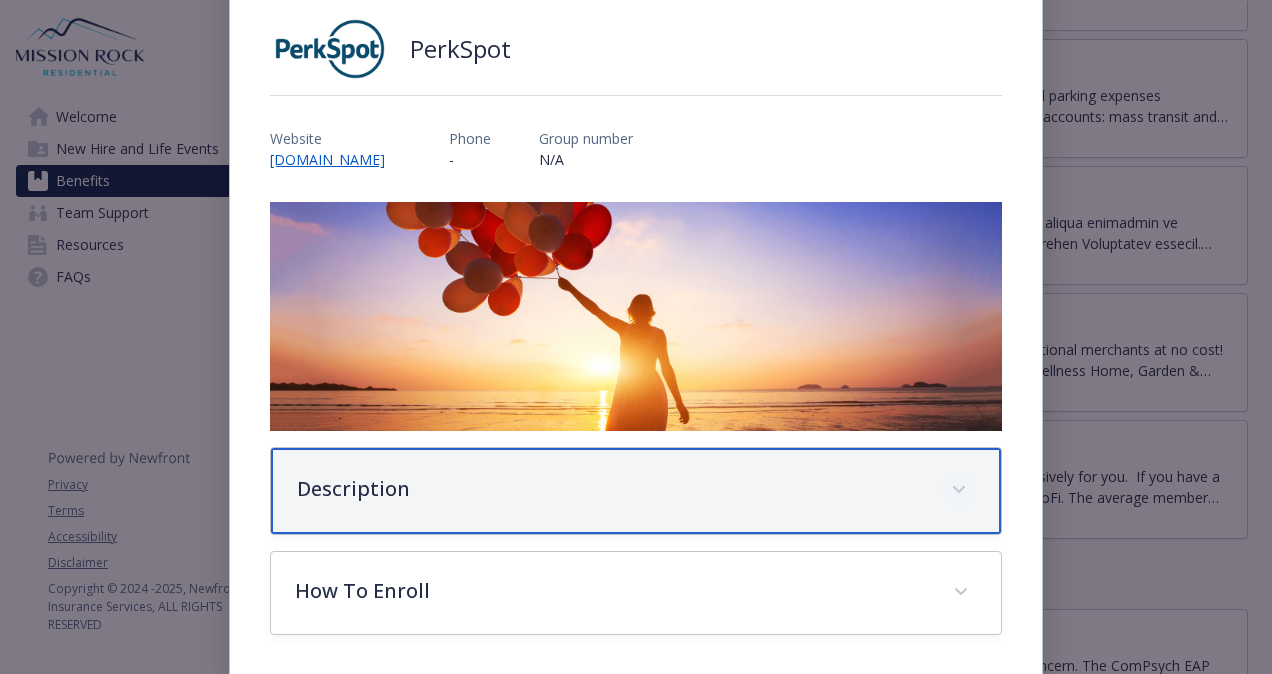 click 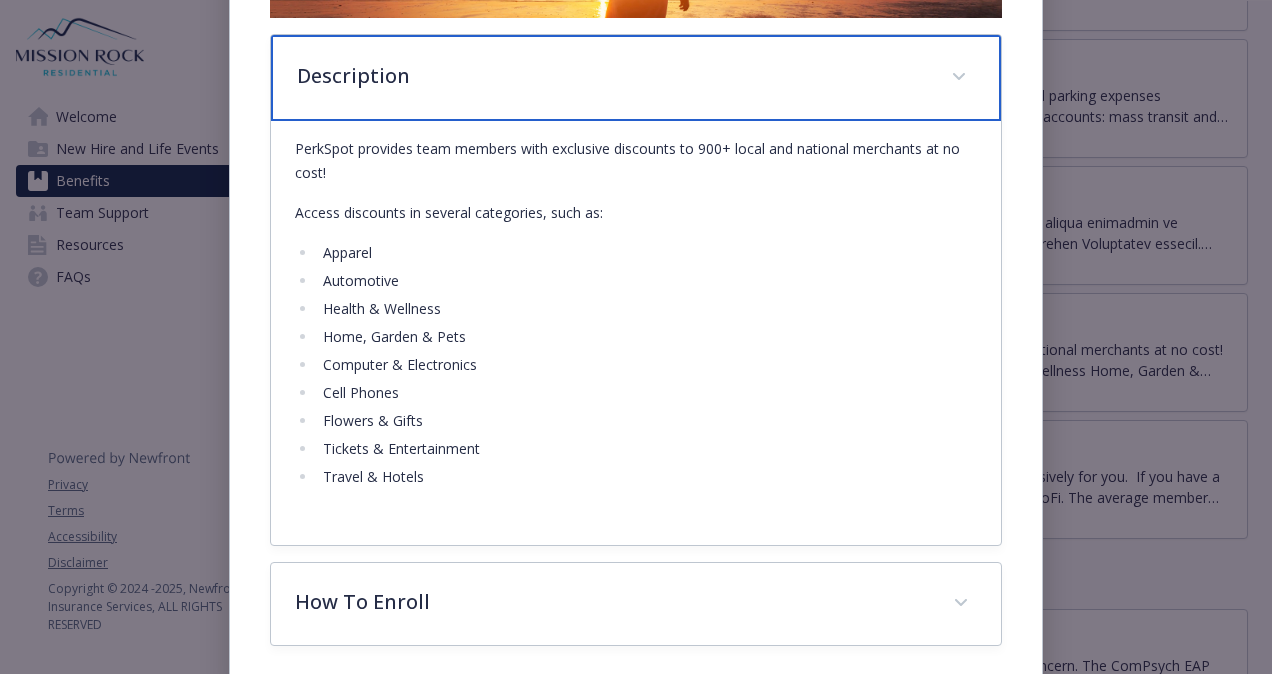 scroll, scrollTop: 563, scrollLeft: 0, axis: vertical 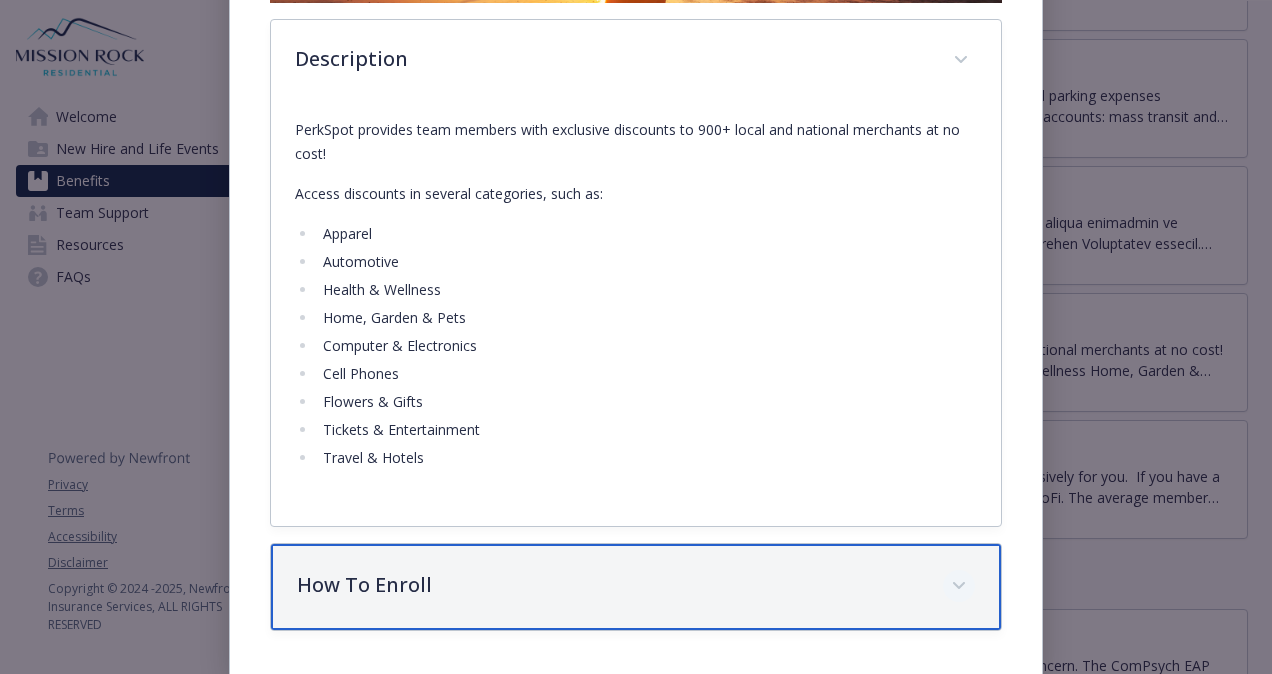 click 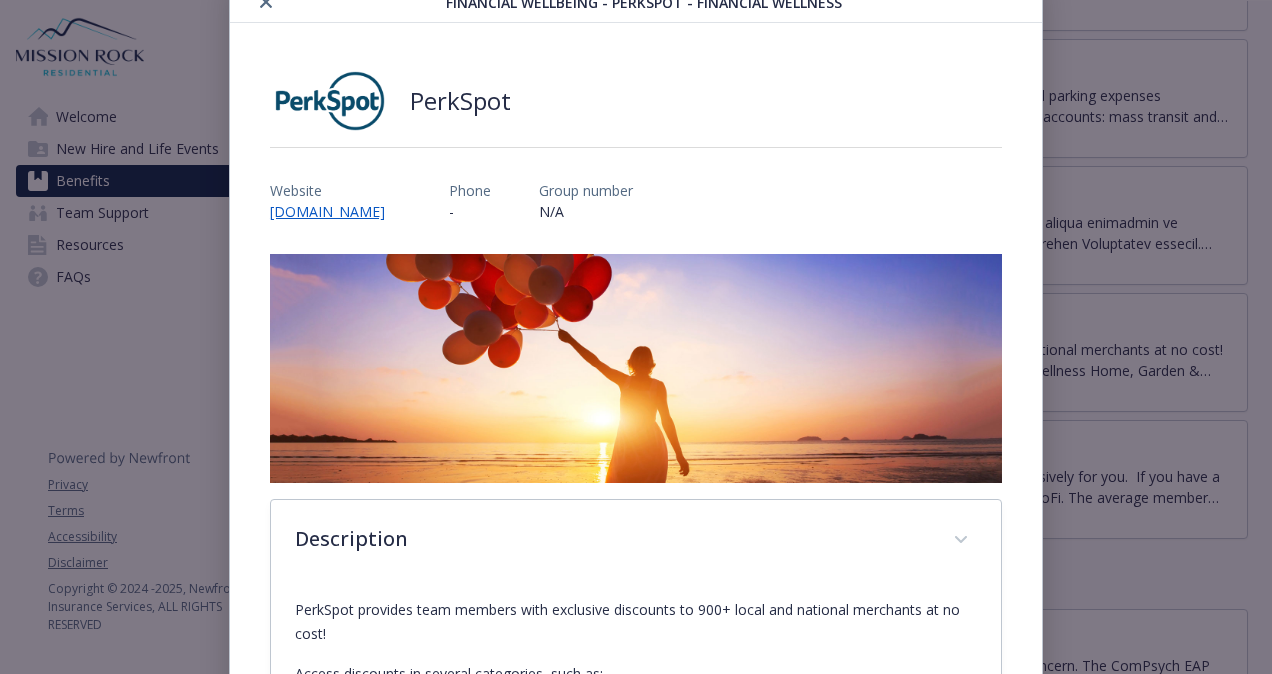 scroll, scrollTop: 0, scrollLeft: 0, axis: both 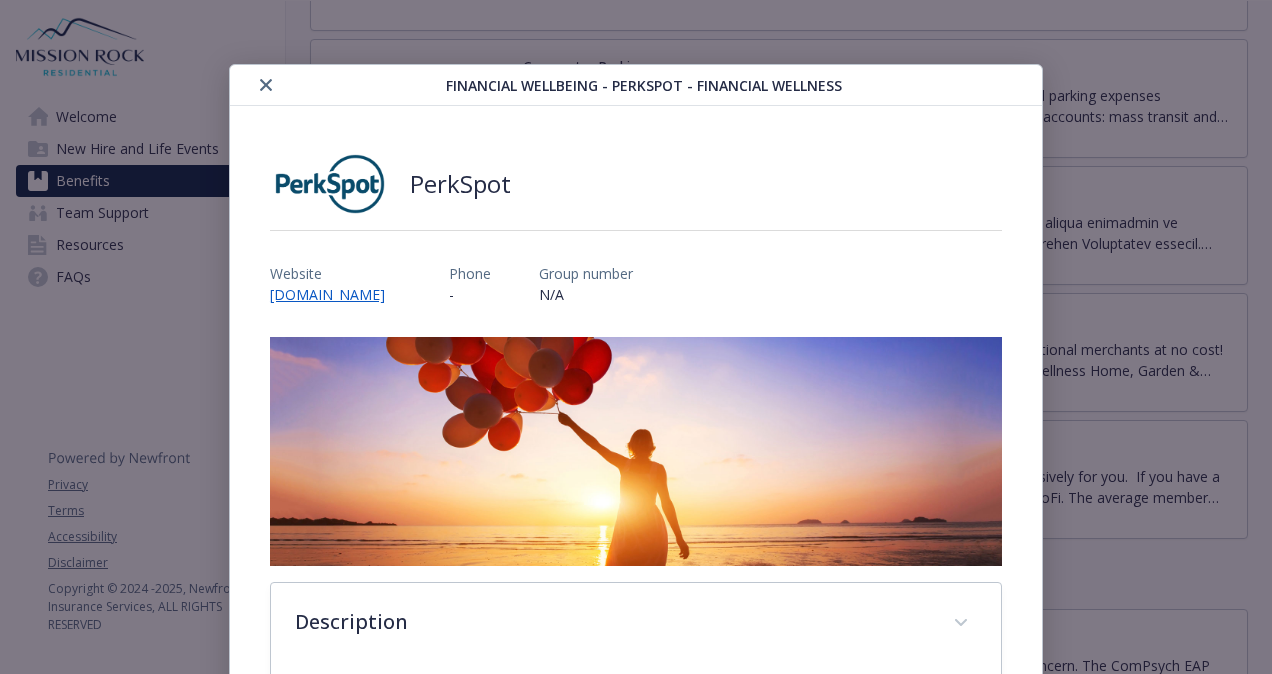 click at bounding box center (342, 85) 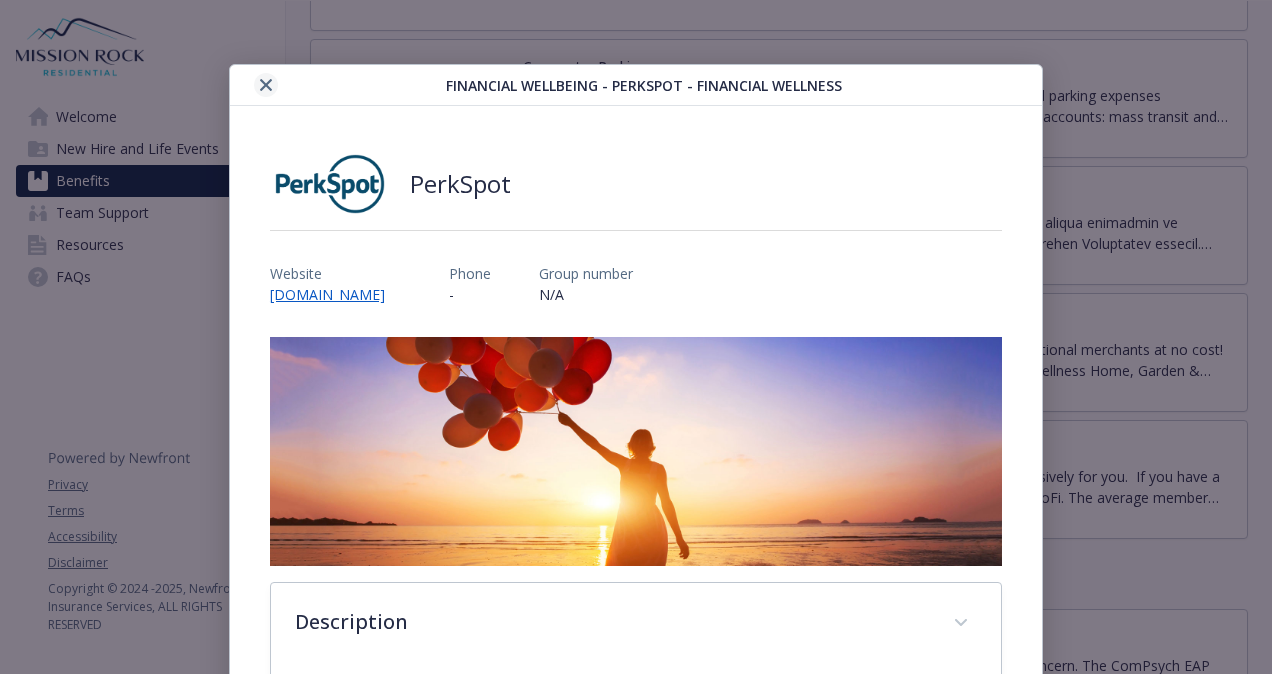 click at bounding box center [266, 85] 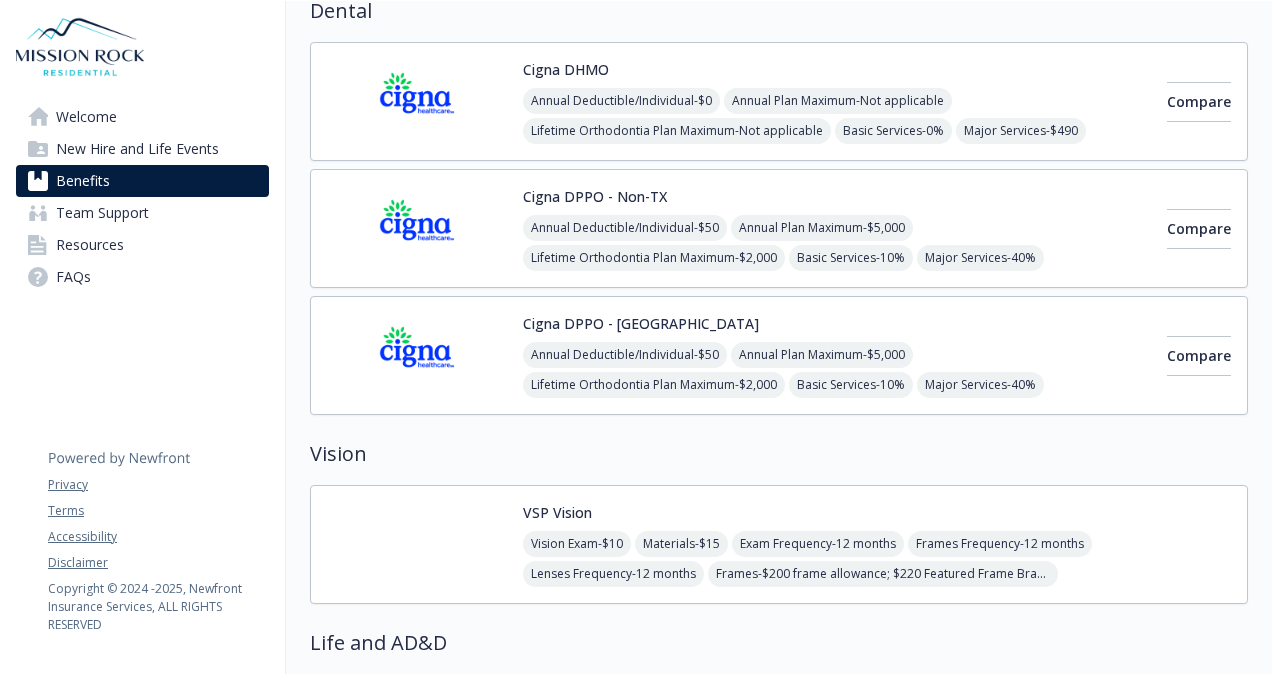 scroll, scrollTop: 782, scrollLeft: 0, axis: vertical 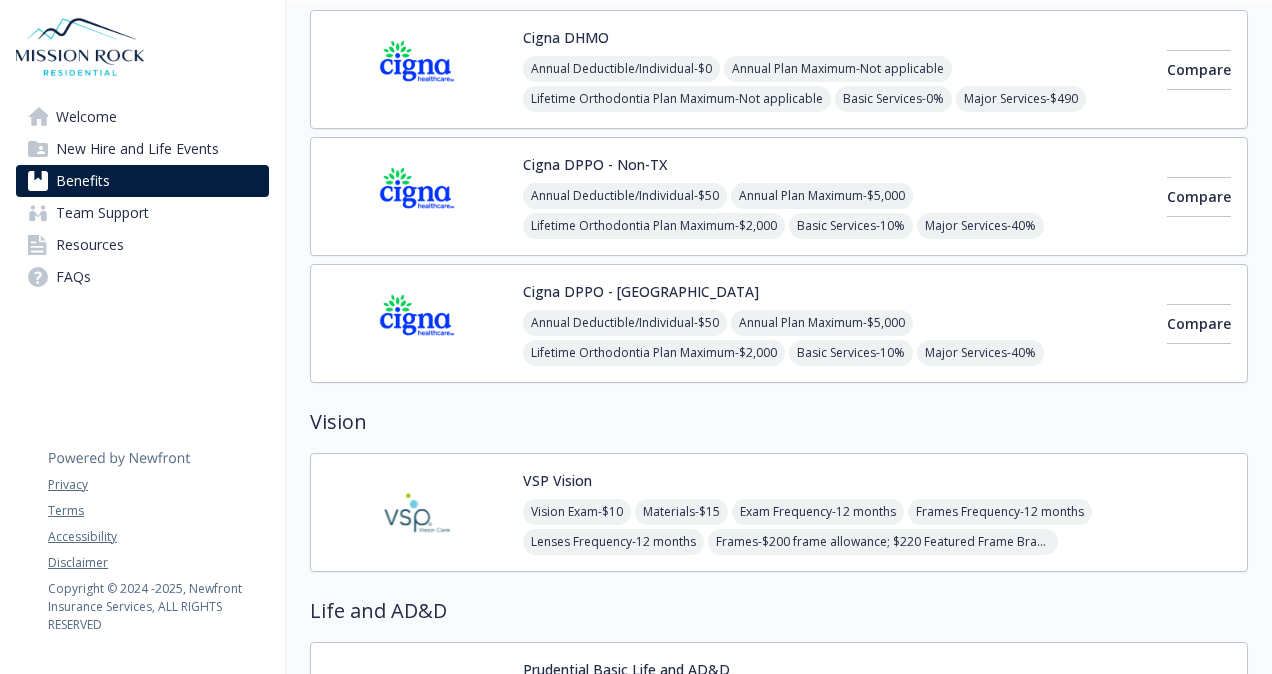 click on "VSP Vision Vision Exam  -  $10 Materials  -  $15 Exam Frequency  -  12 months Frames Frequency  -  12 months Lenses Frequency  -  12 months Frames  -  $200 frame allowance; $220 Featured Frame Brands allowance; 20% savings on the amount over your allowance $200 Walmart/[PERSON_NAME]'s Club frame allowance $110 Costco frame allowance" at bounding box center (877, 512) 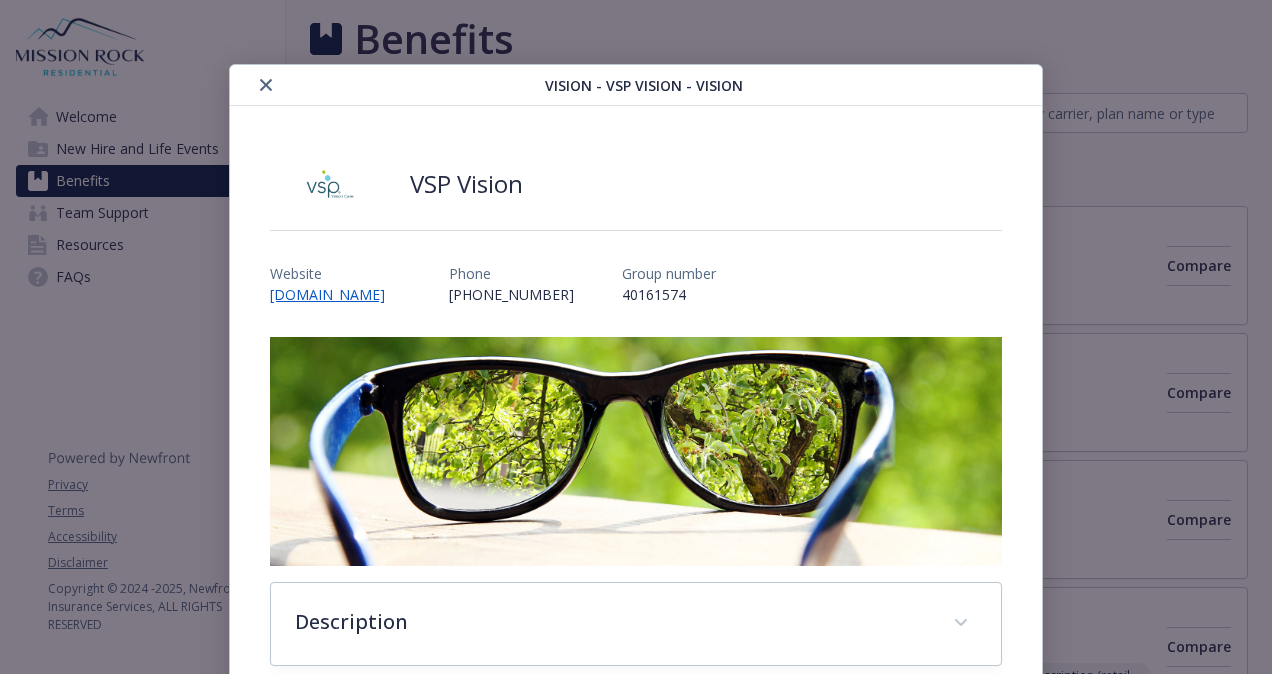 scroll, scrollTop: 782, scrollLeft: 0, axis: vertical 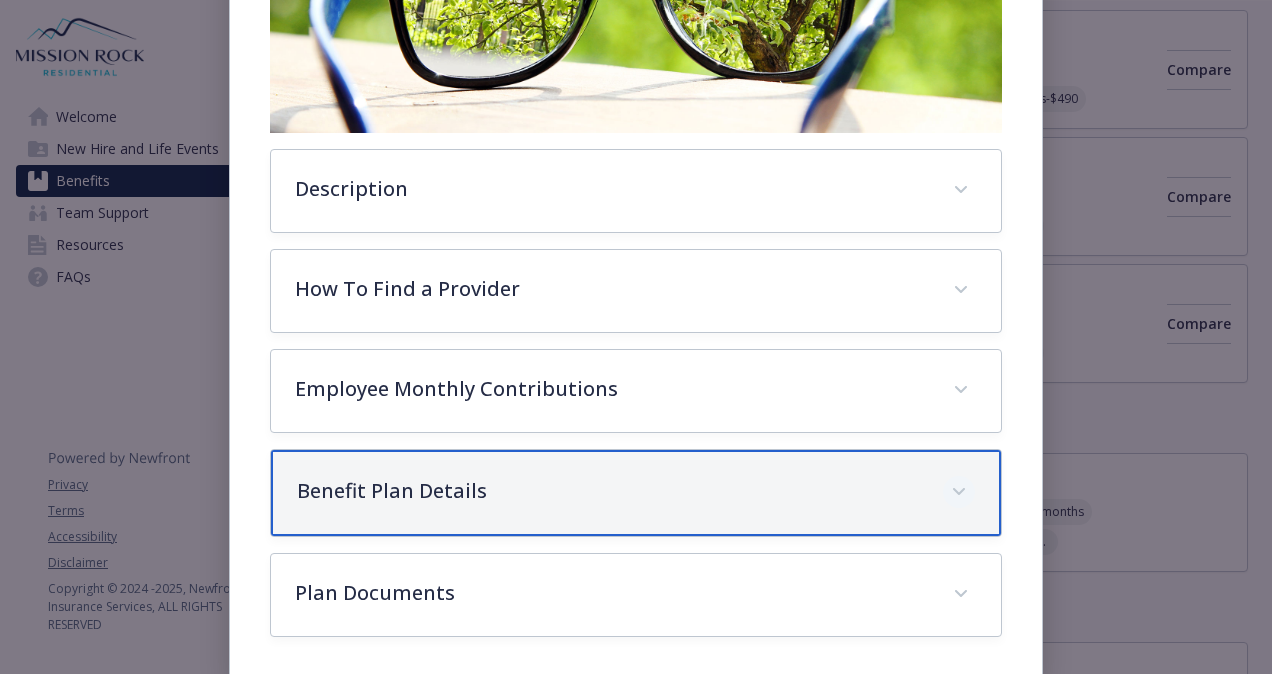 click at bounding box center (959, 492) 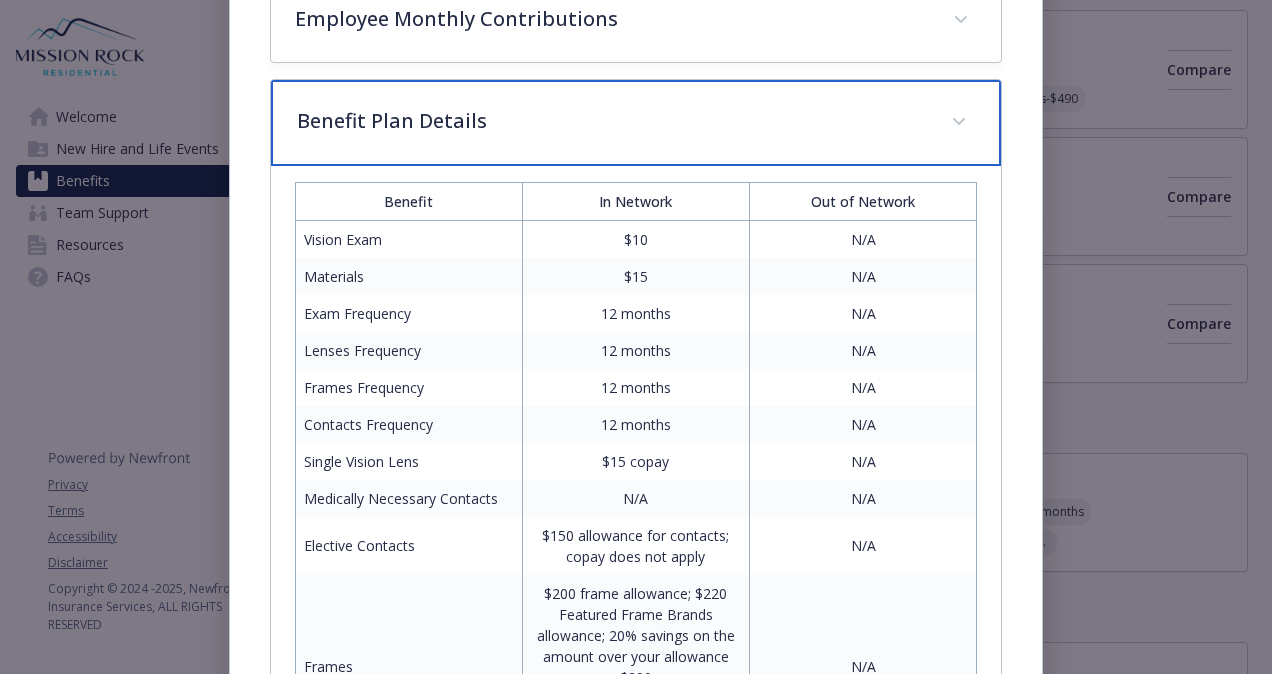 scroll, scrollTop: 833, scrollLeft: 0, axis: vertical 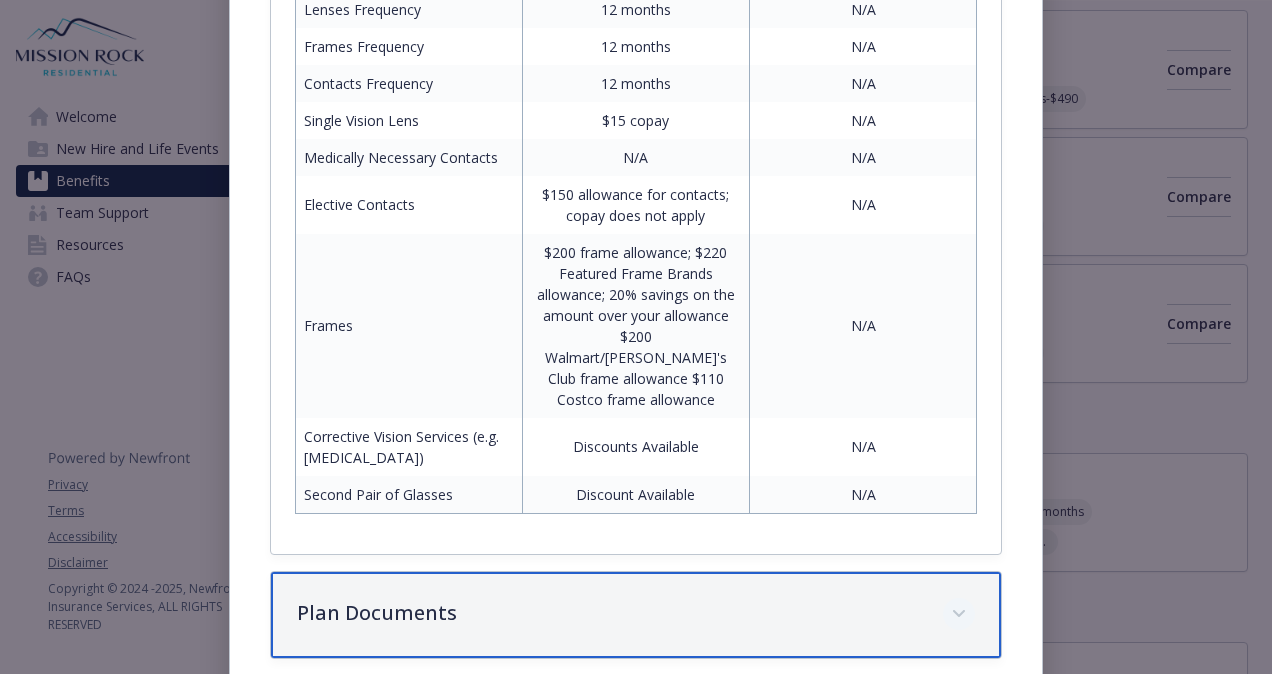click at bounding box center (959, 614) 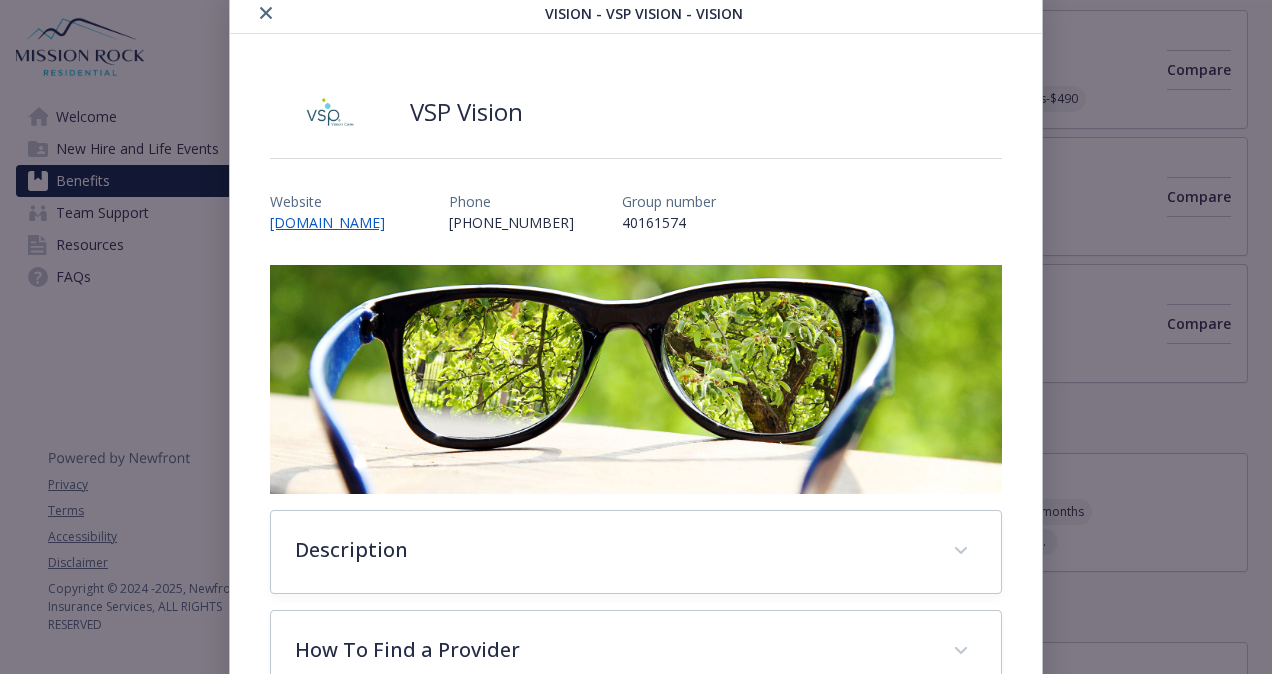 scroll, scrollTop: 0, scrollLeft: 0, axis: both 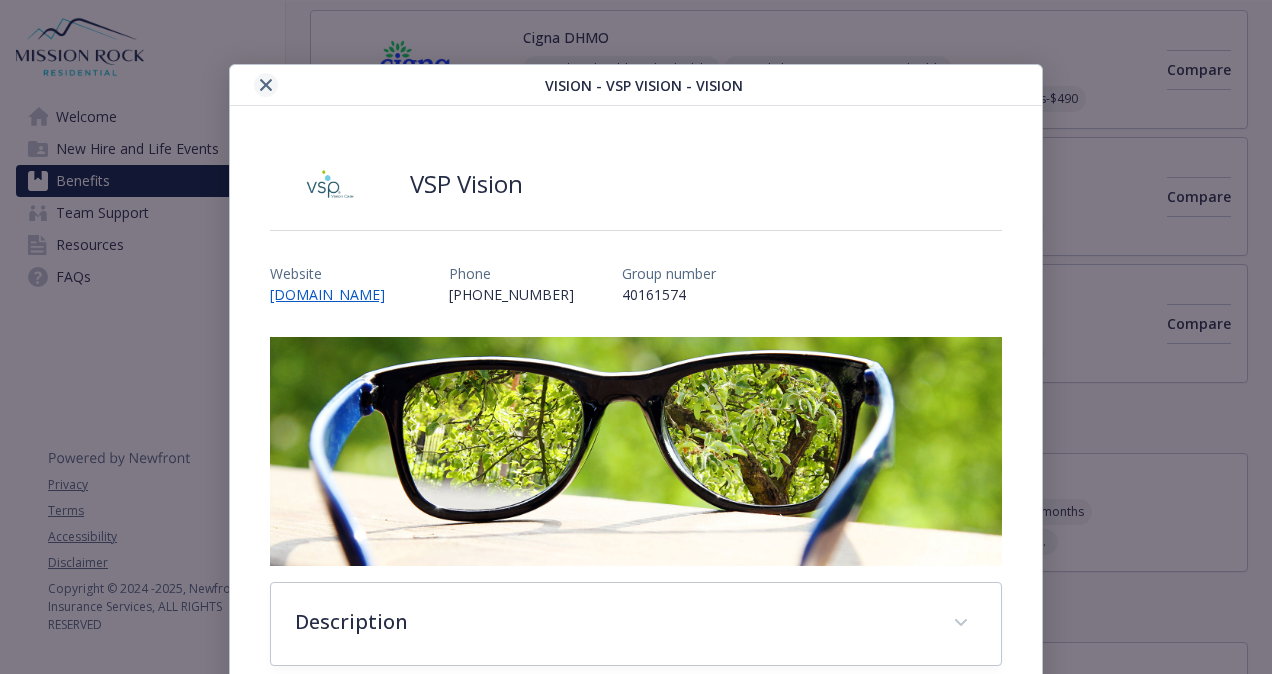 click at bounding box center (266, 85) 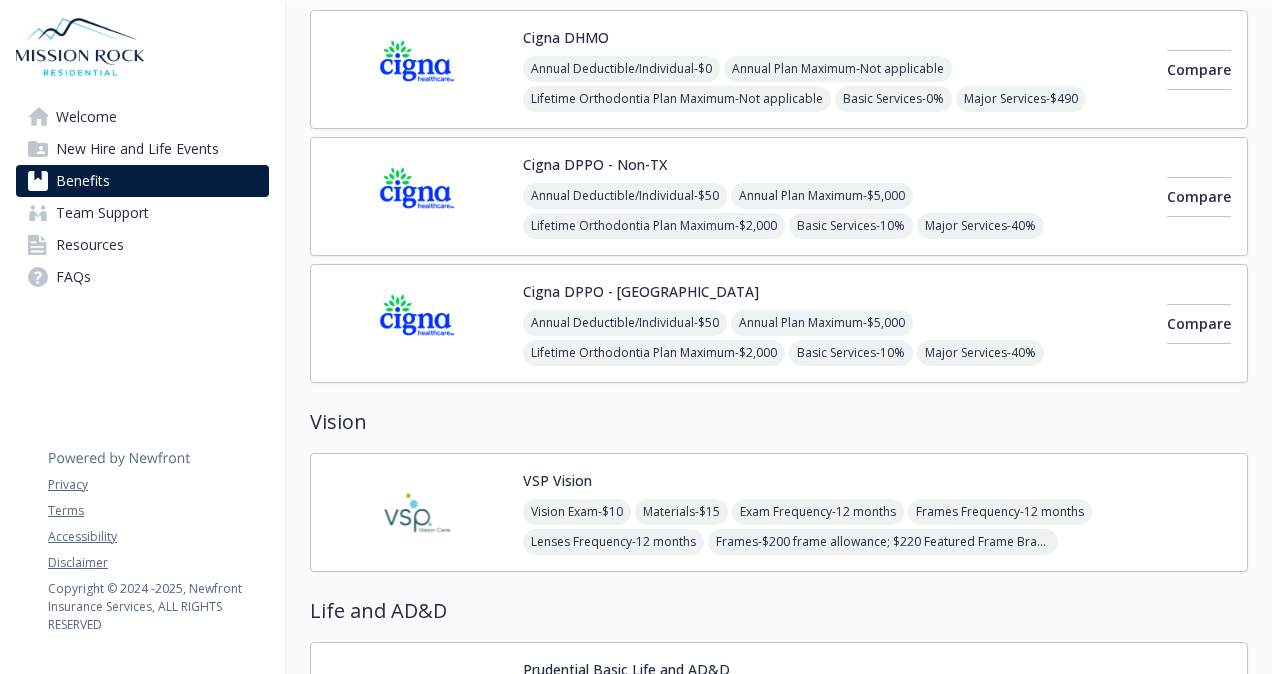scroll, scrollTop: 682, scrollLeft: 0, axis: vertical 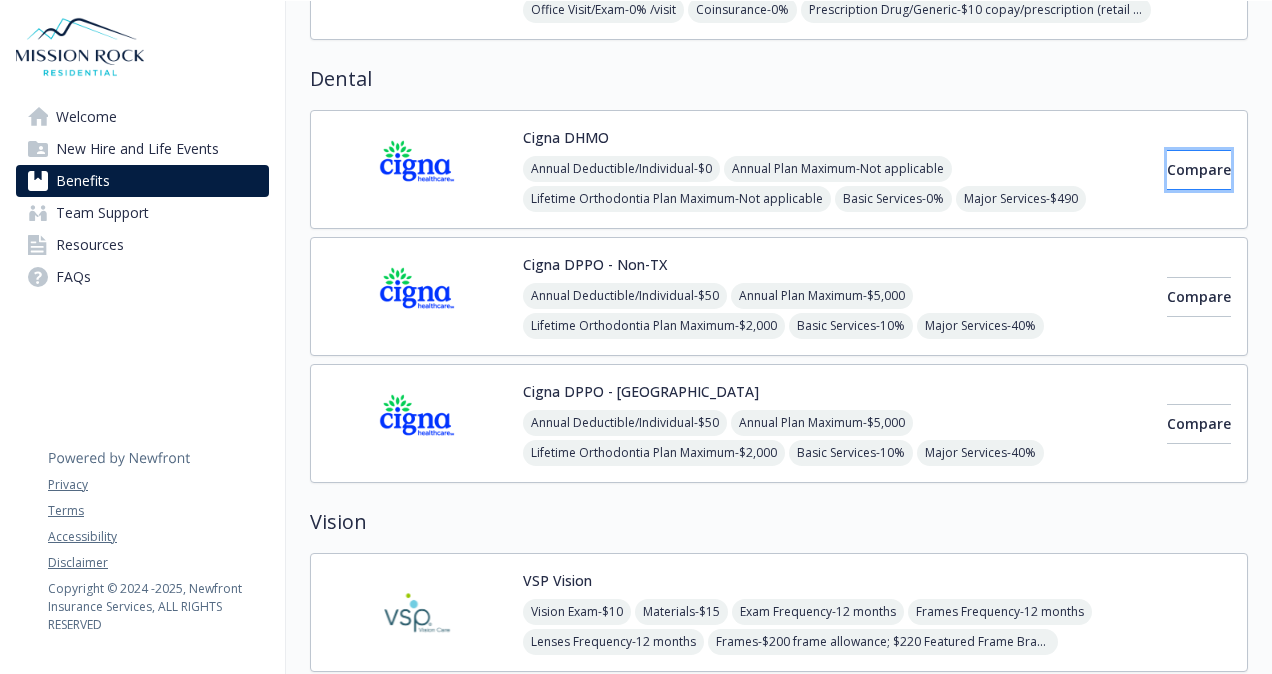click on "Compare" at bounding box center (1199, 169) 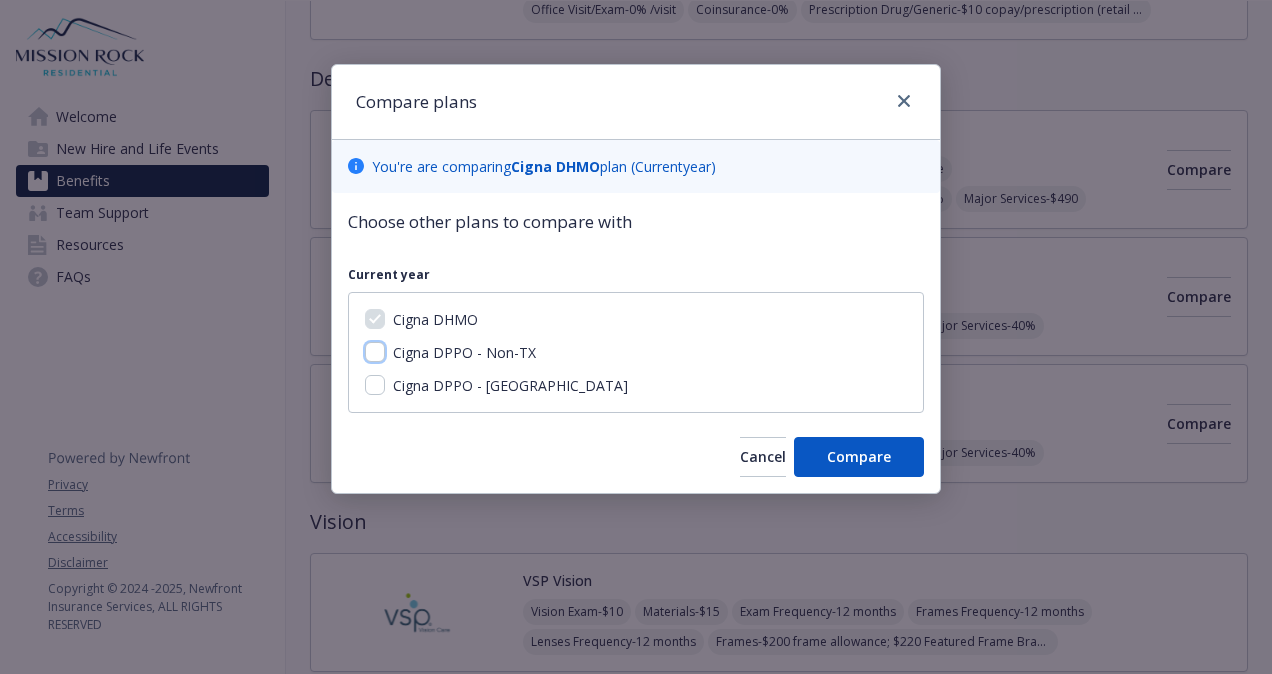 click on "Cigna DPPO - Non-TX" at bounding box center [375, 352] 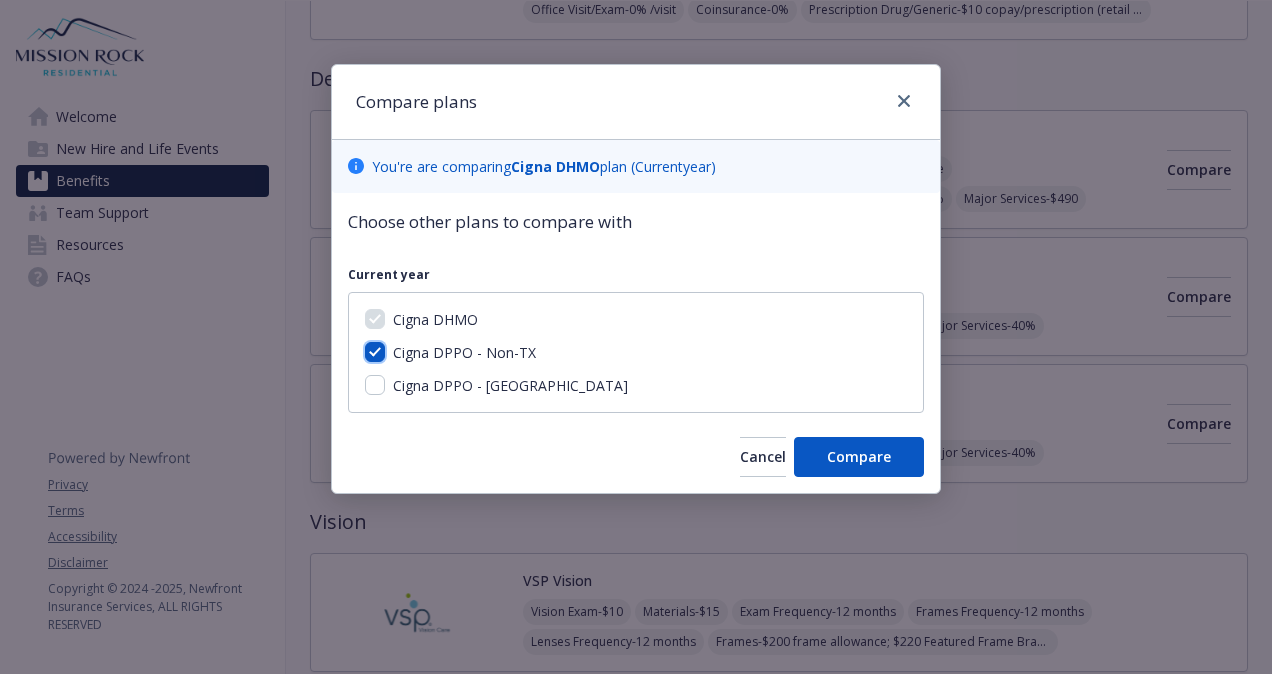 checkbox on "true" 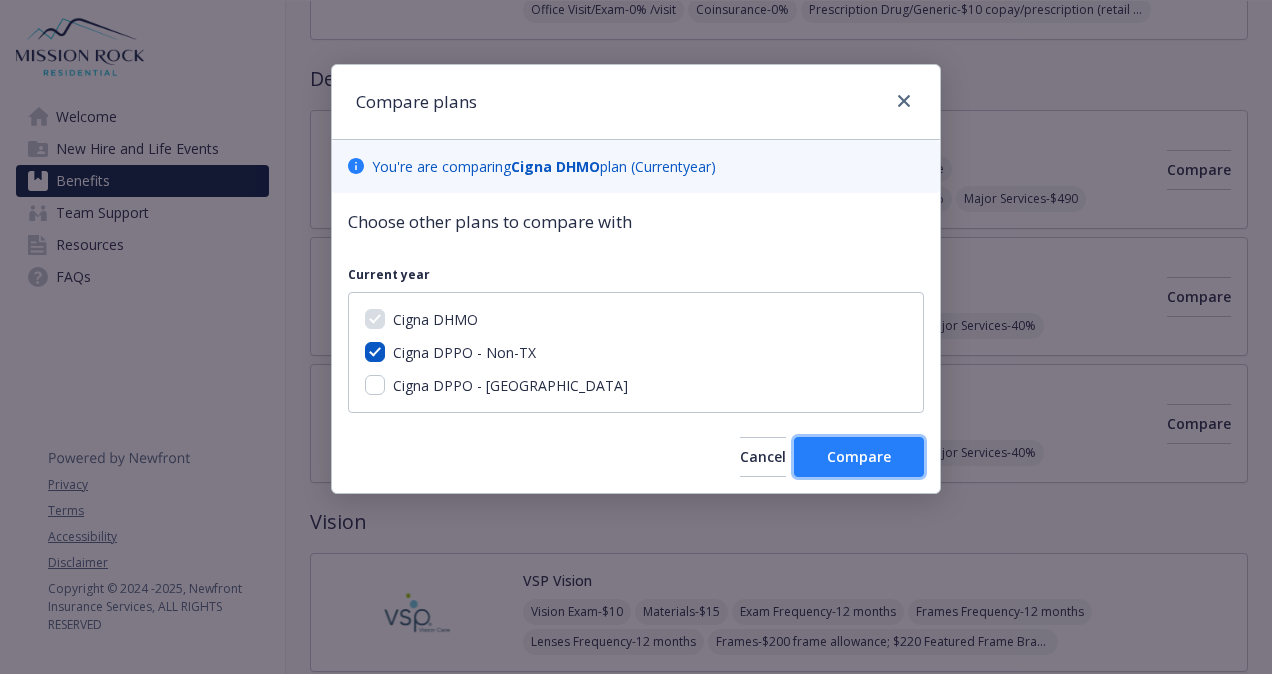 click on "Compare" at bounding box center [859, 456] 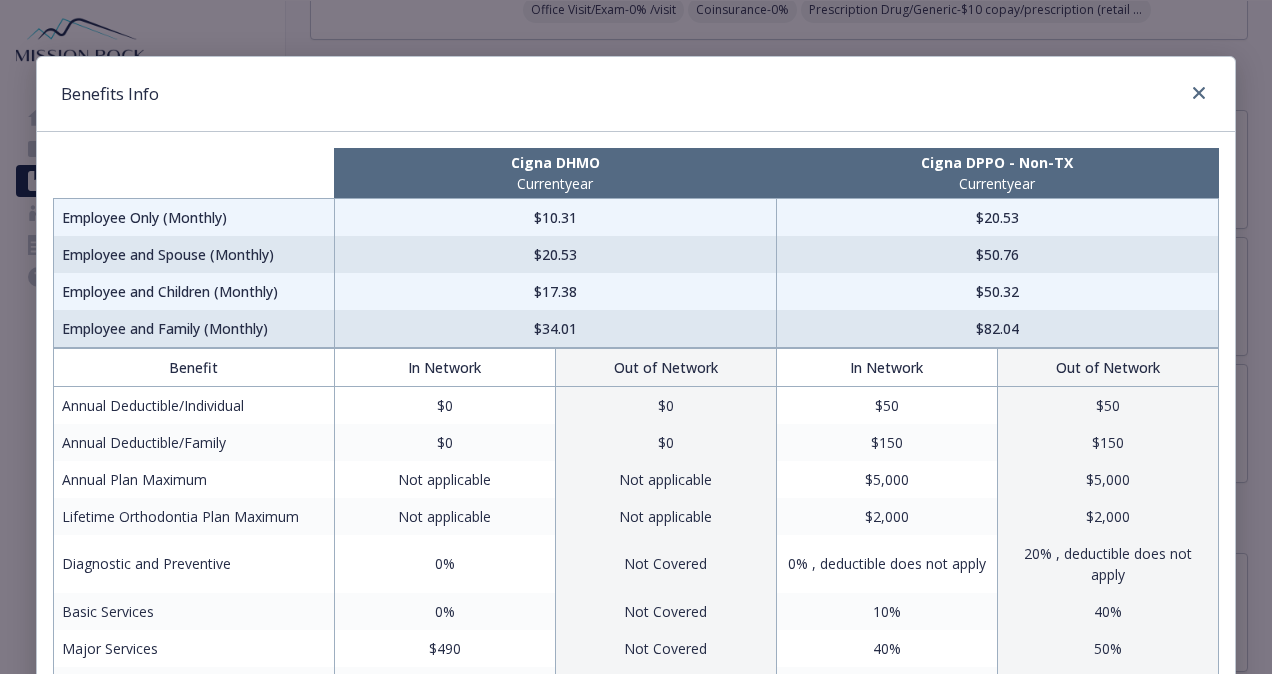 scroll, scrollTop: 0, scrollLeft: 0, axis: both 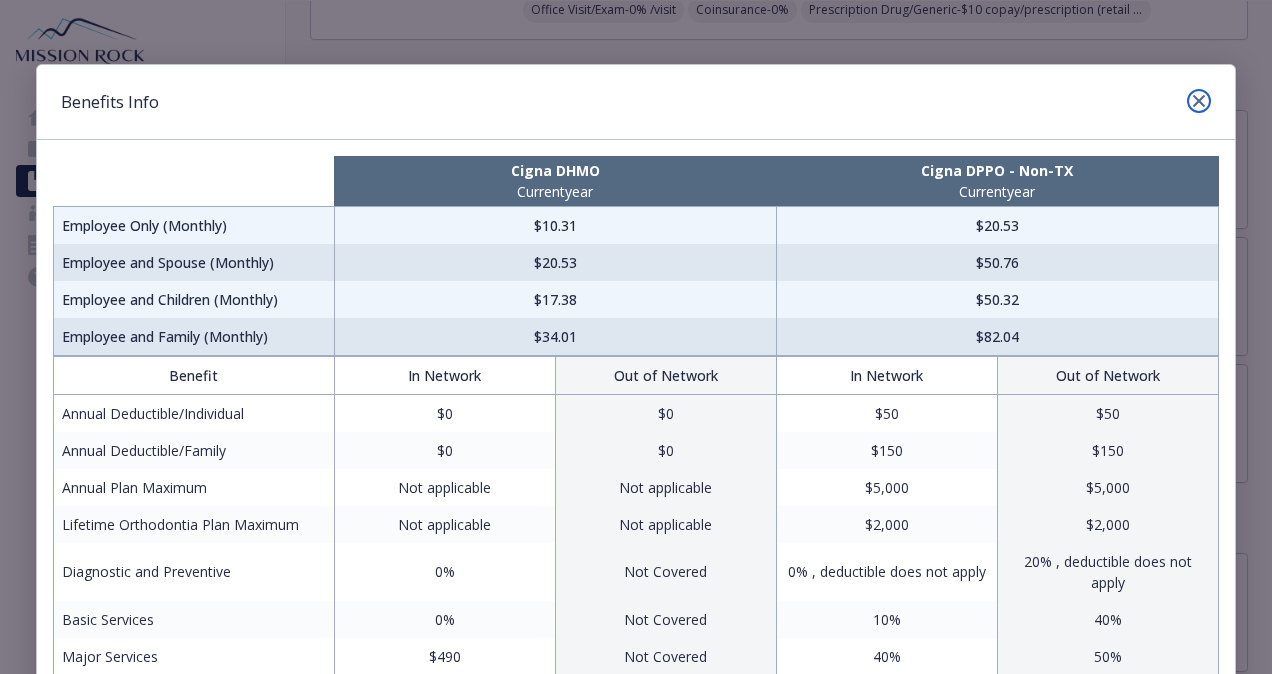 click 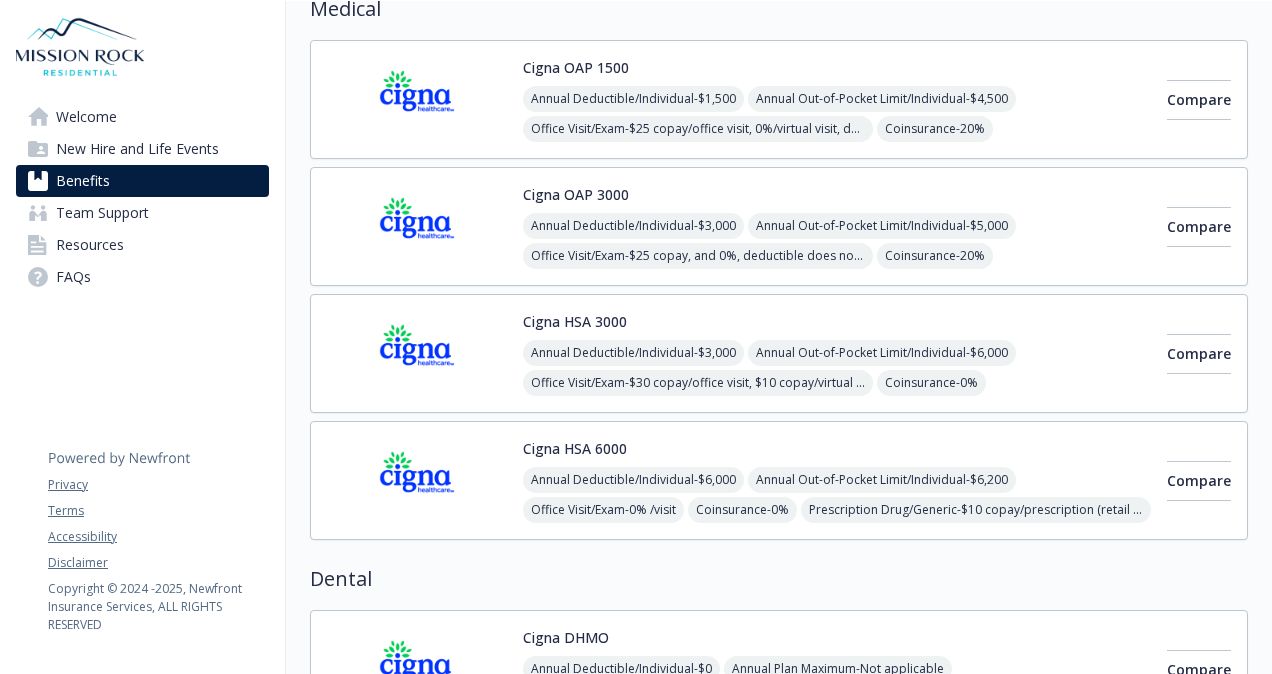 scroll, scrollTop: 0, scrollLeft: 0, axis: both 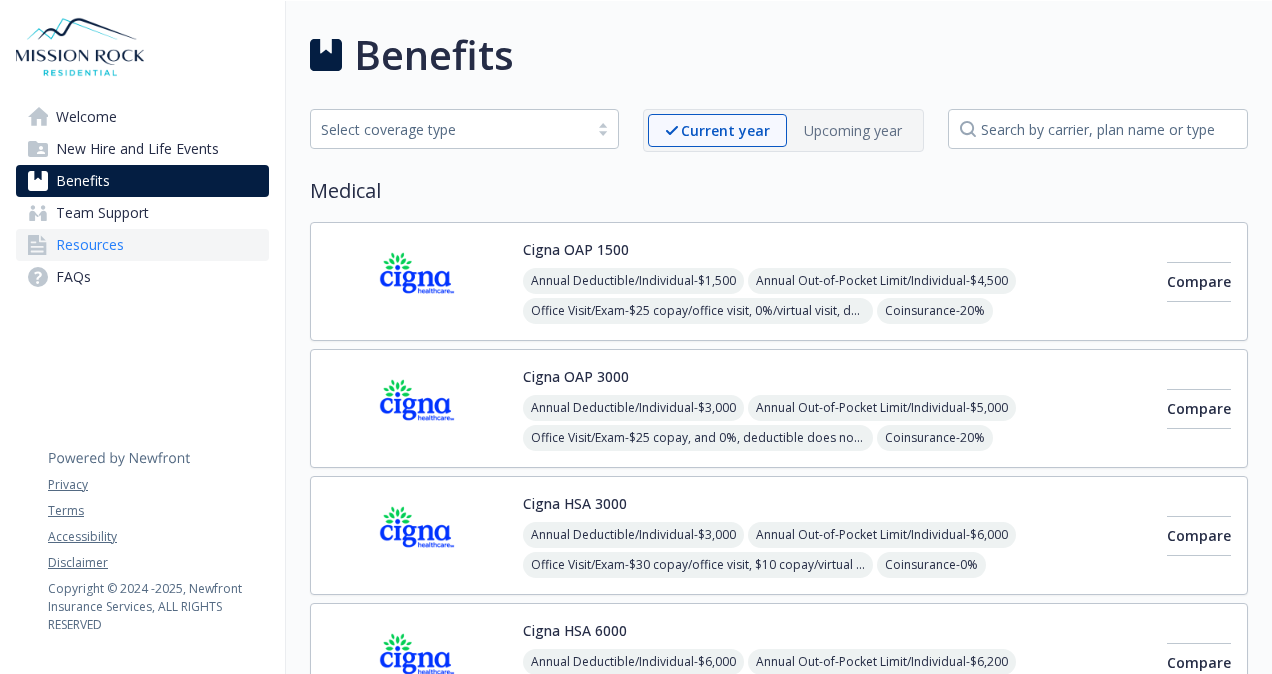 click on "Resources" at bounding box center (90, 245) 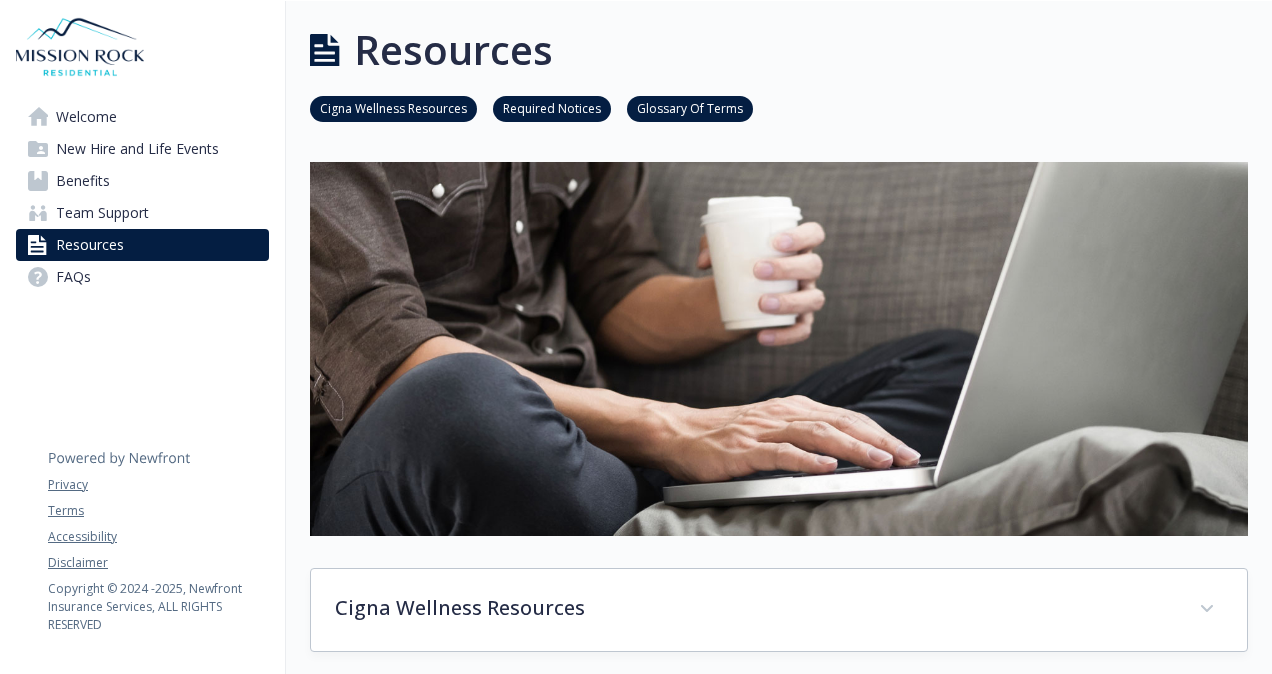 scroll, scrollTop: 0, scrollLeft: 0, axis: both 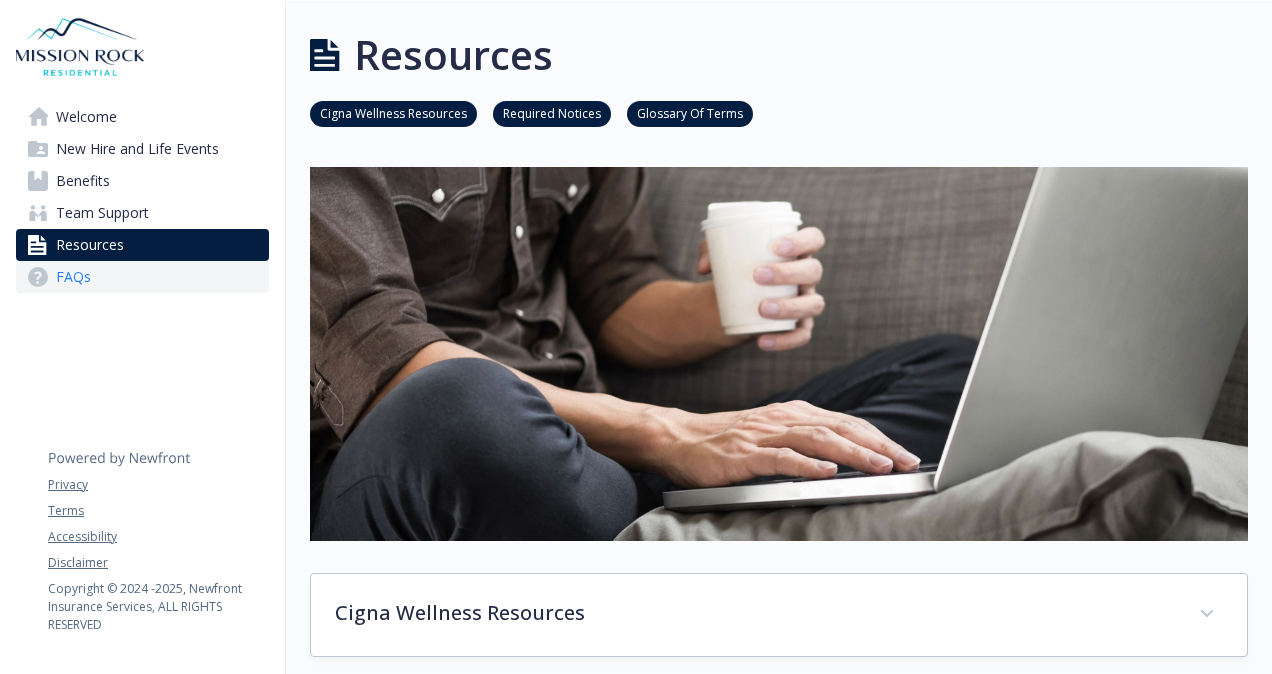 click on "FAQs" at bounding box center [73, 277] 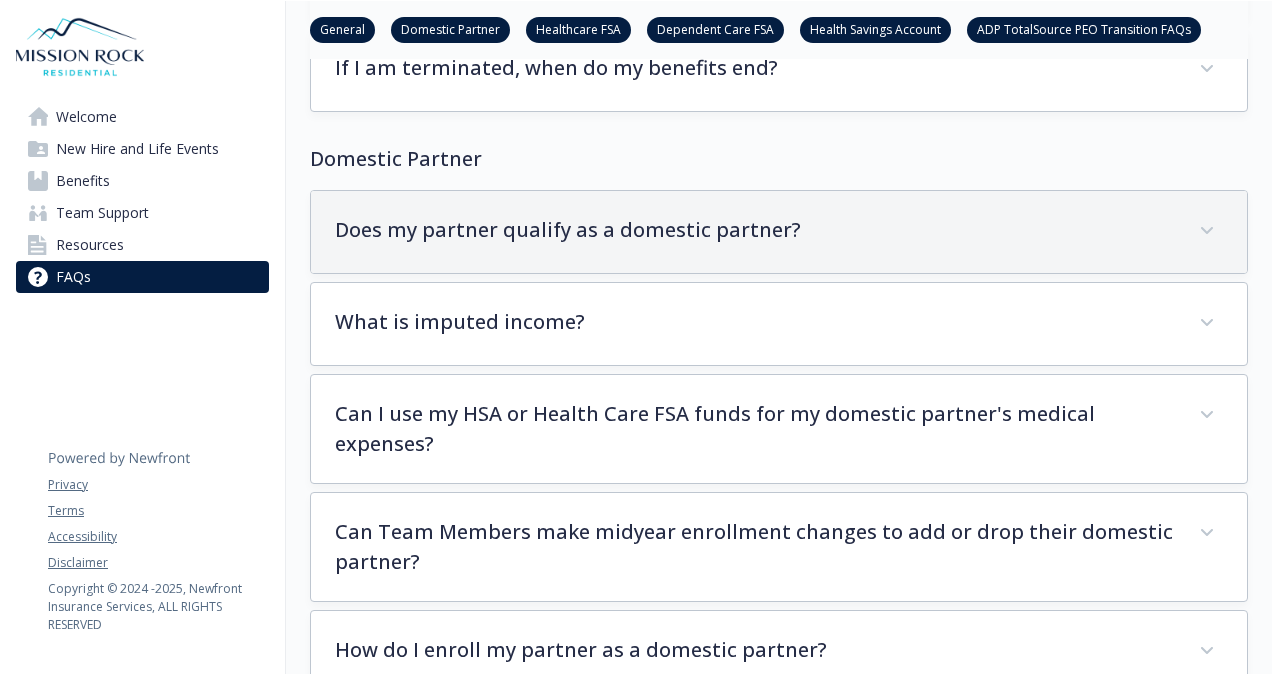 scroll, scrollTop: 400, scrollLeft: 0, axis: vertical 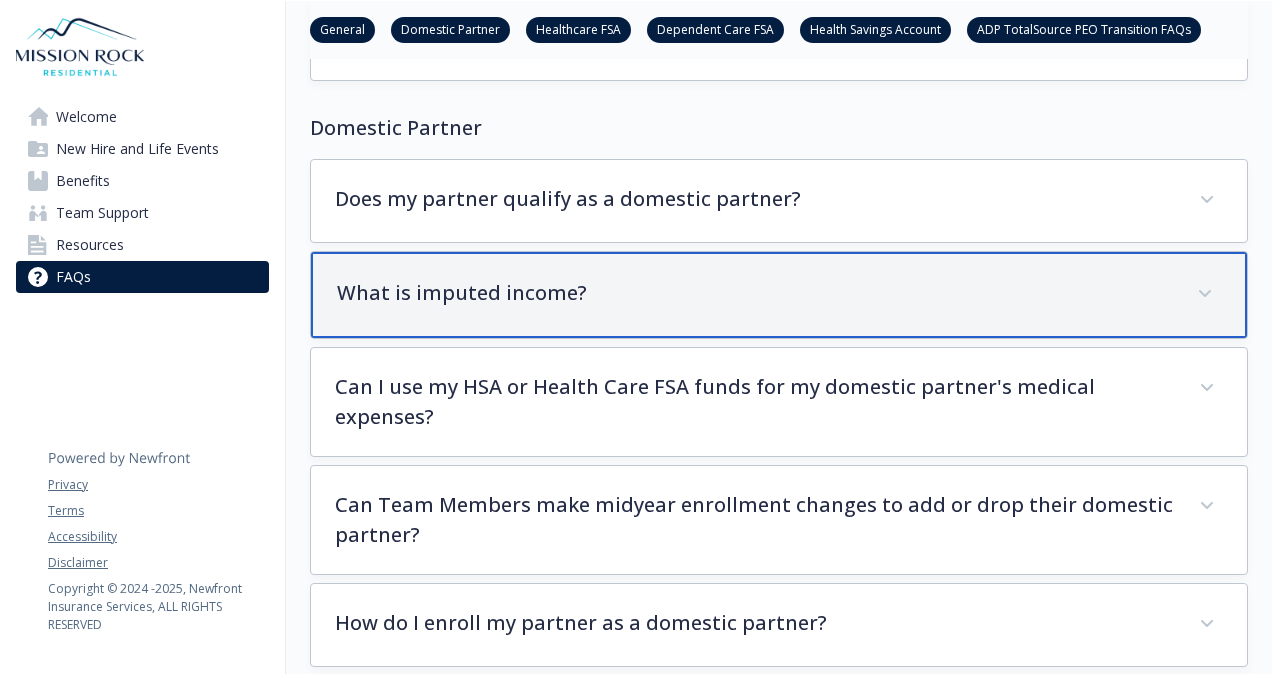 click on "What is imputed income?" at bounding box center (755, 293) 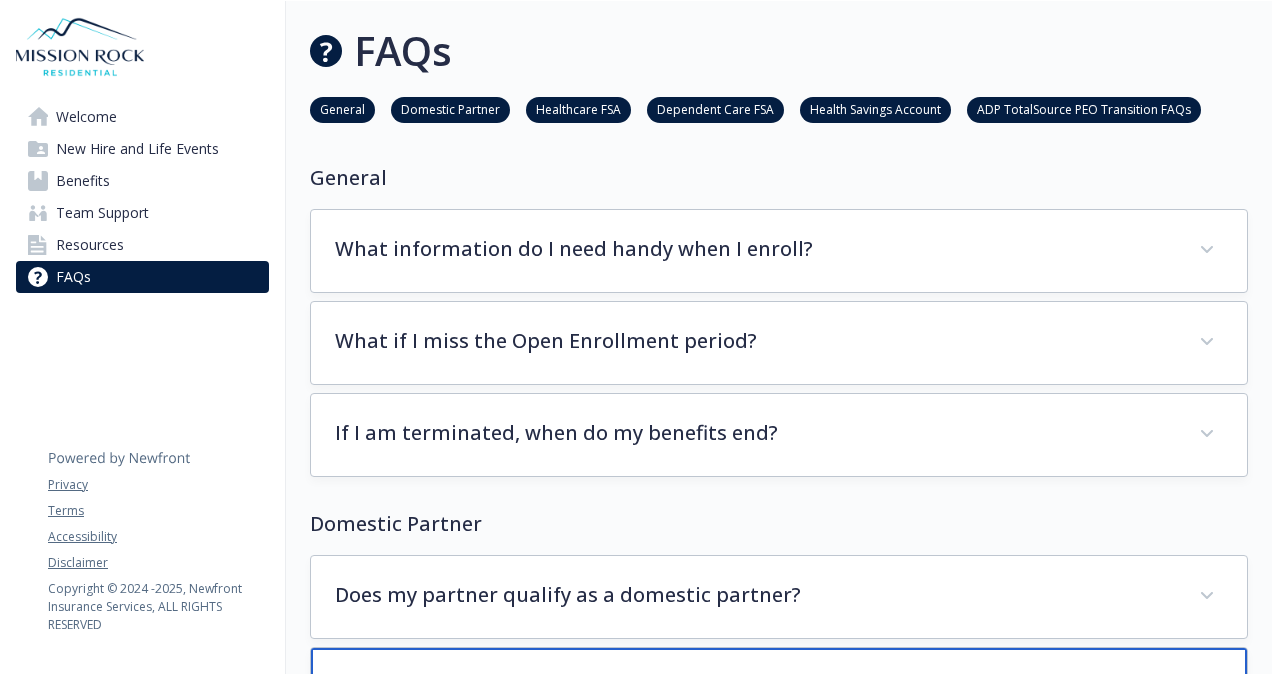 scroll, scrollTop: 0, scrollLeft: 0, axis: both 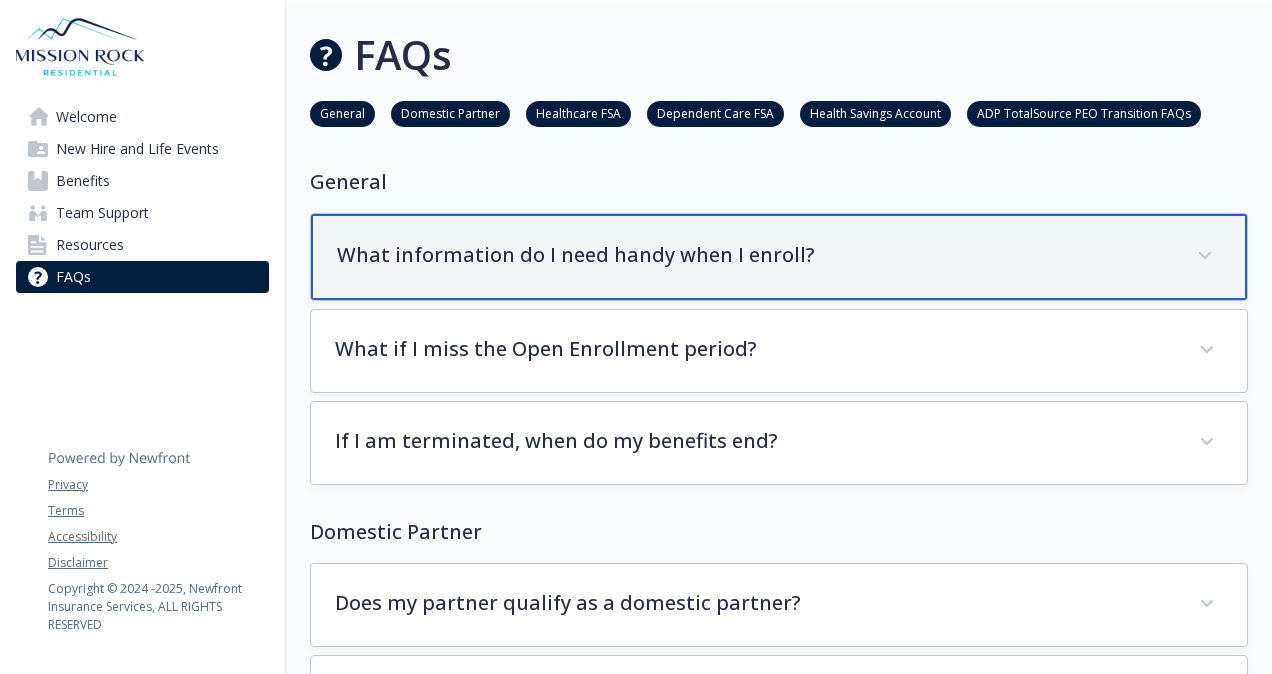 click on "What information do I need handy when I enroll?" at bounding box center [755, 255] 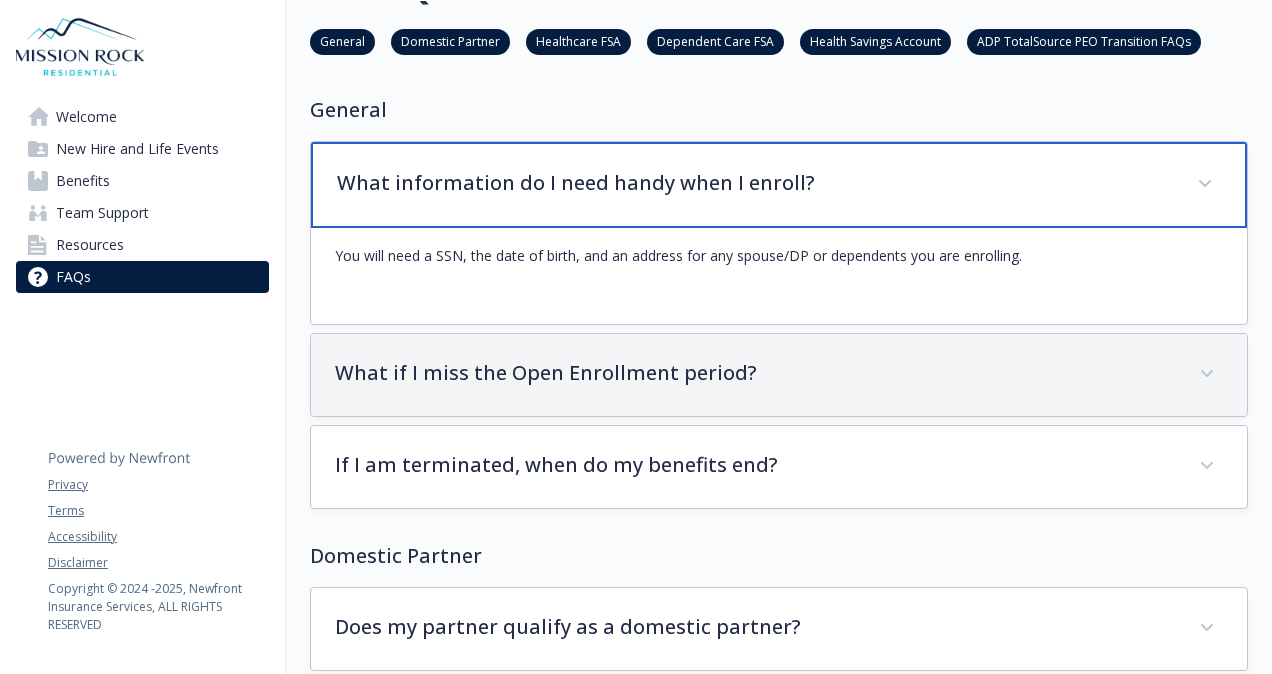 scroll, scrollTop: 100, scrollLeft: 0, axis: vertical 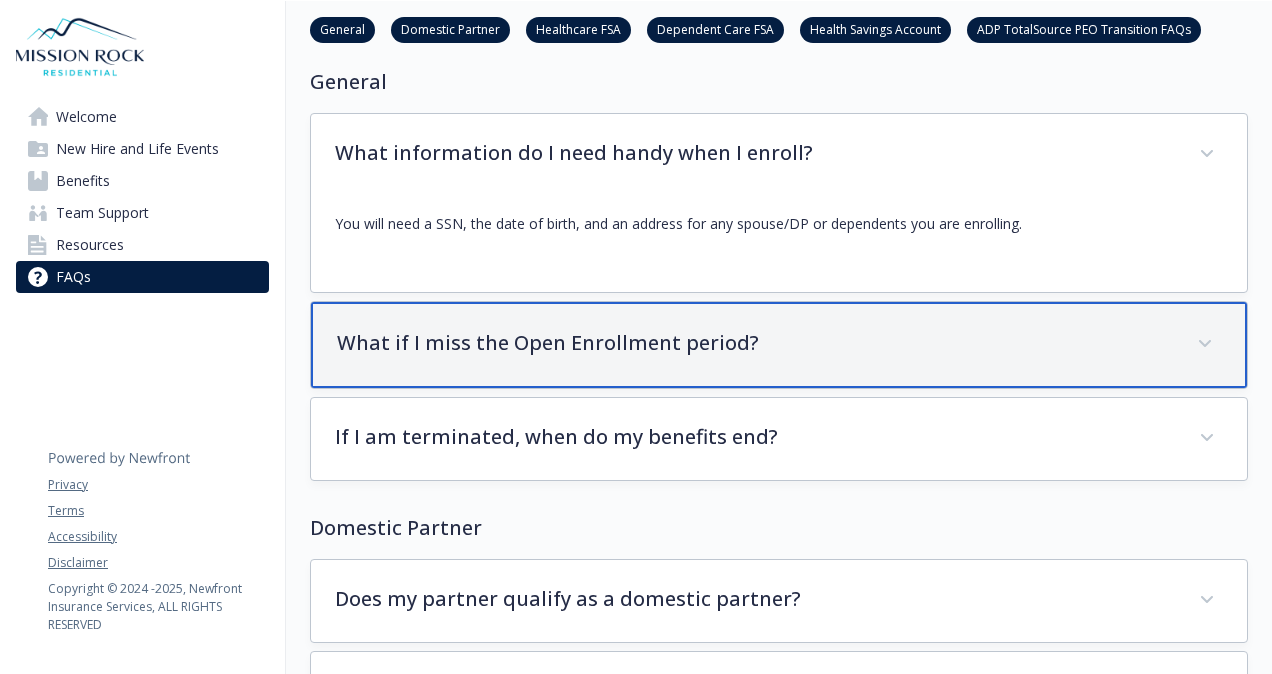 click on "What if I miss the Open Enrollment period?" at bounding box center [779, 345] 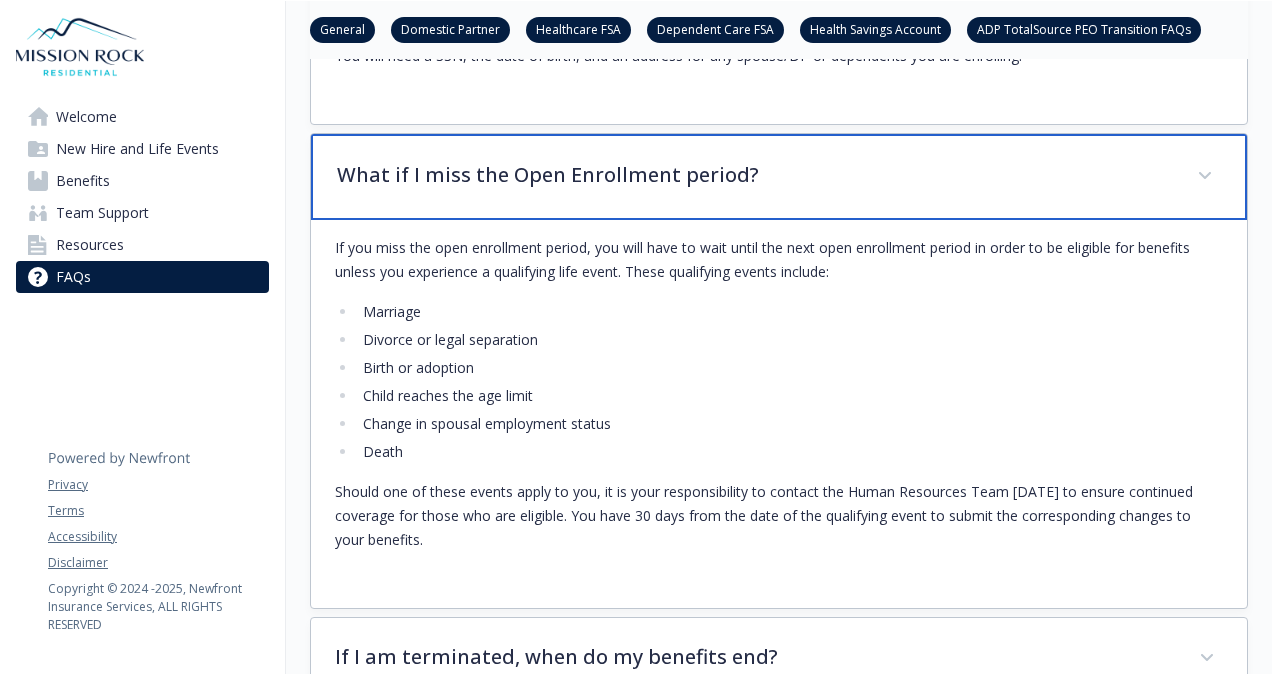 scroll, scrollTop: 300, scrollLeft: 0, axis: vertical 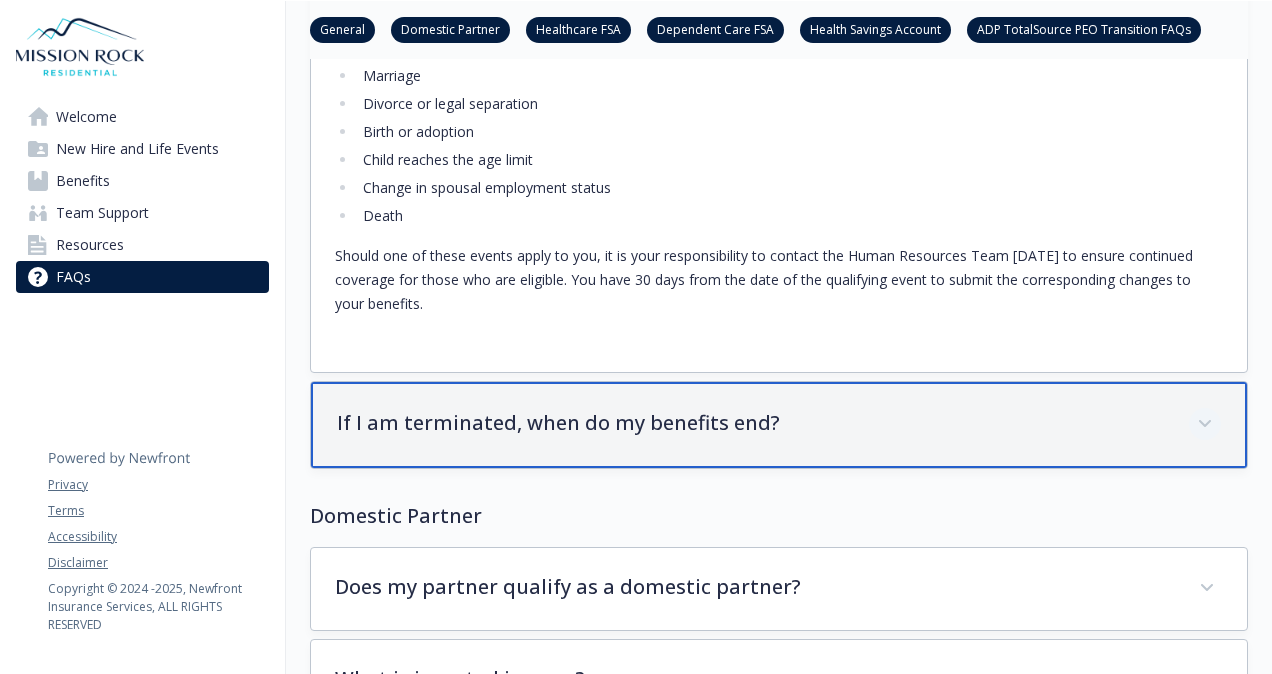click at bounding box center (1205, 424) 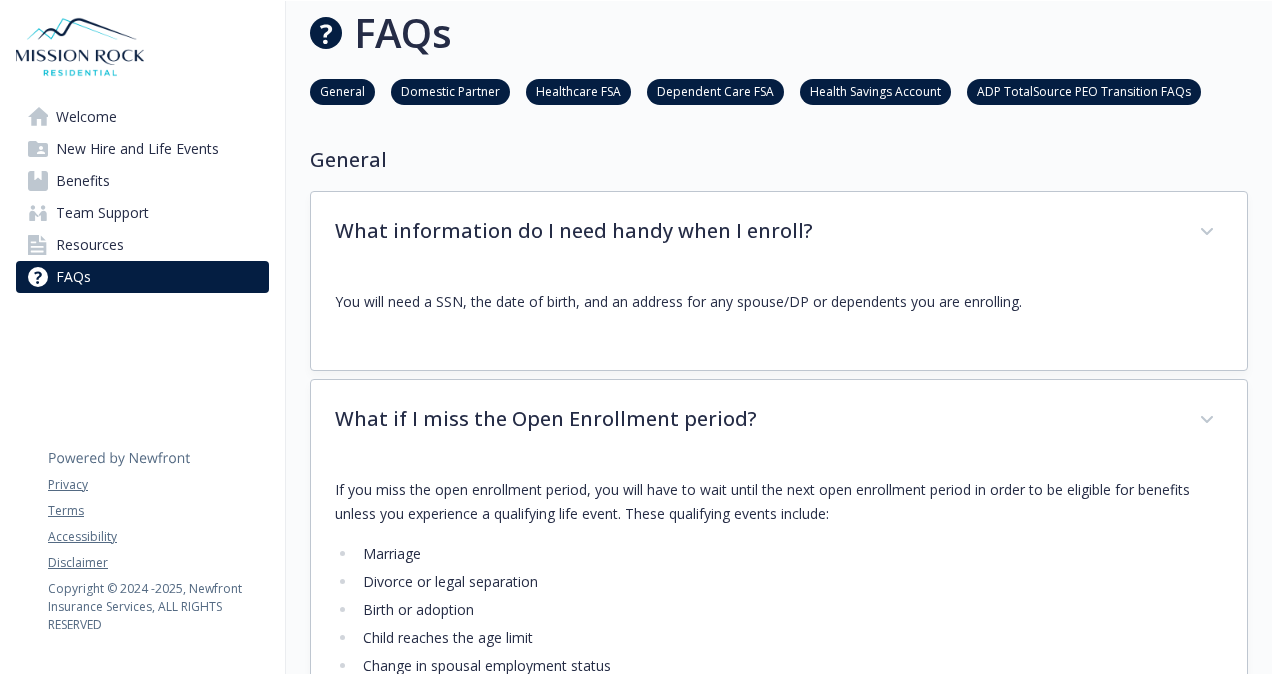 scroll, scrollTop: 0, scrollLeft: 0, axis: both 